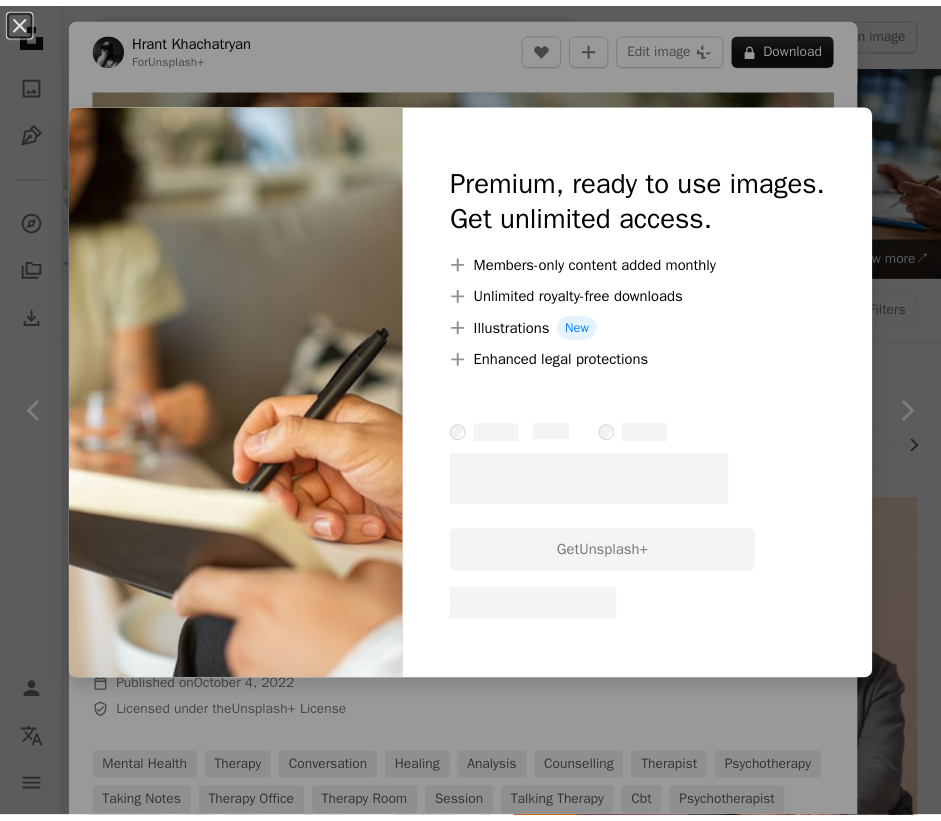 scroll, scrollTop: 1500, scrollLeft: 0, axis: vertical 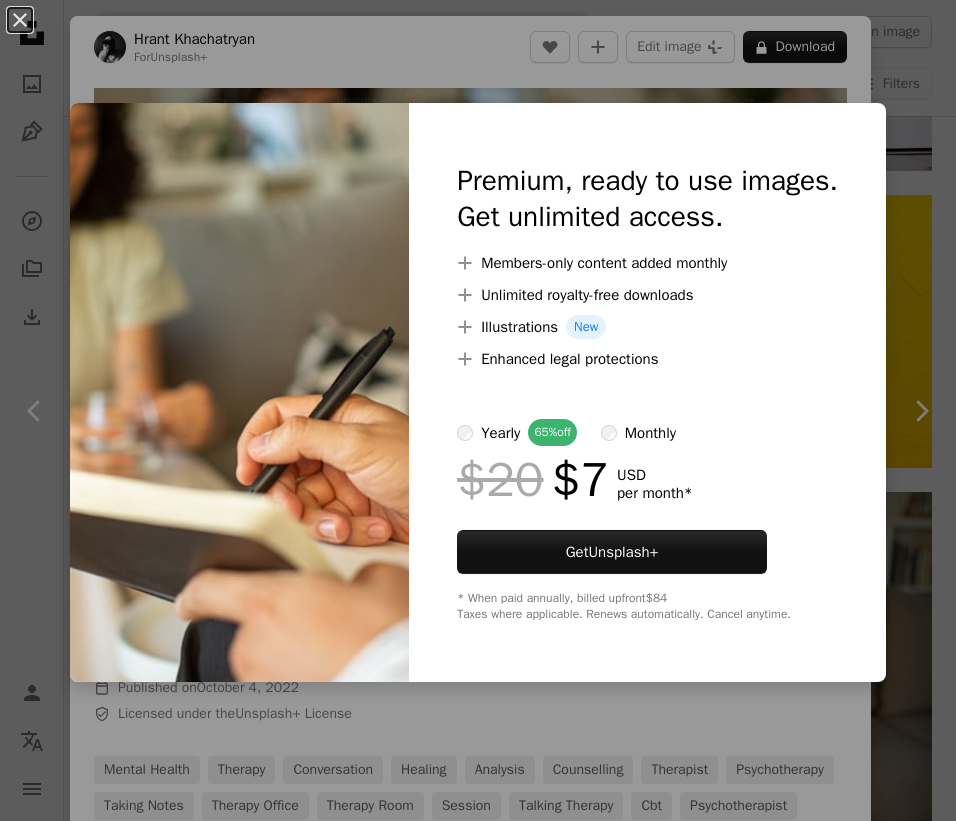 click on "An X shape Premium, ready to use images. Get unlimited access. A plus sign Members-only content added monthly A plus sign Unlimited royalty-free downloads A plus sign Illustrations  New A plus sign Enhanced legal protections yearly 65%  off monthly $20   $7 USD per month * Get  Unsplash+ * When paid annually, billed upfront  $84 Taxes where applicable. Renews automatically. Cancel anytime." at bounding box center [478, 410] 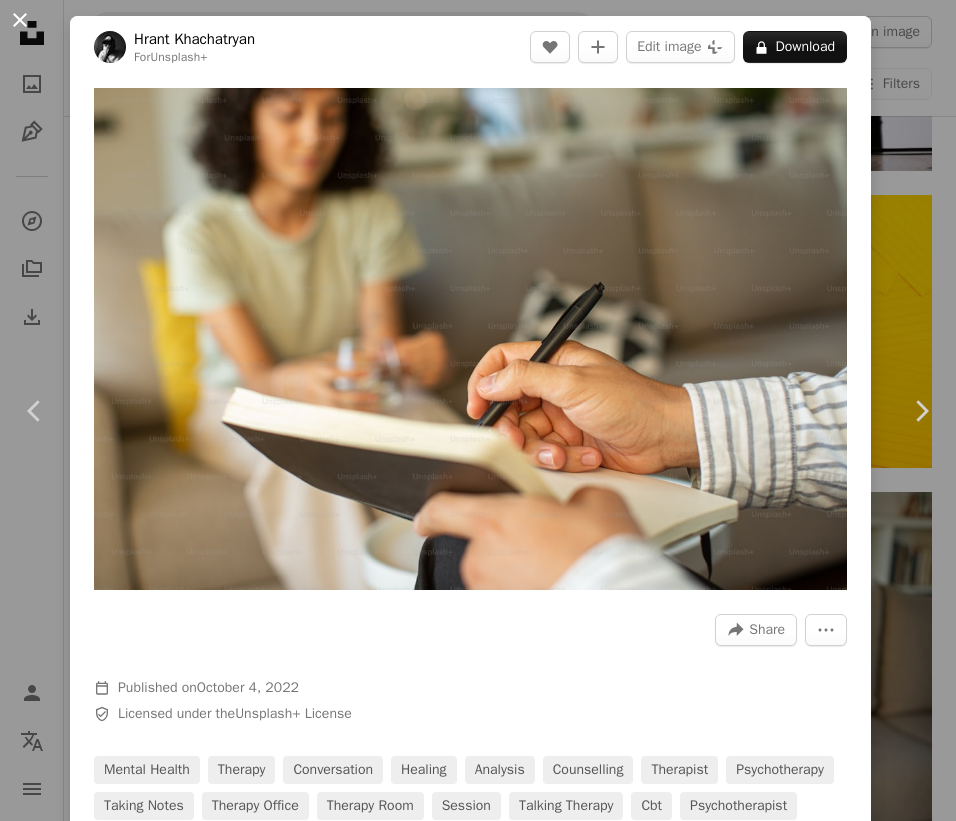 click on "An X shape" at bounding box center (20, 20) 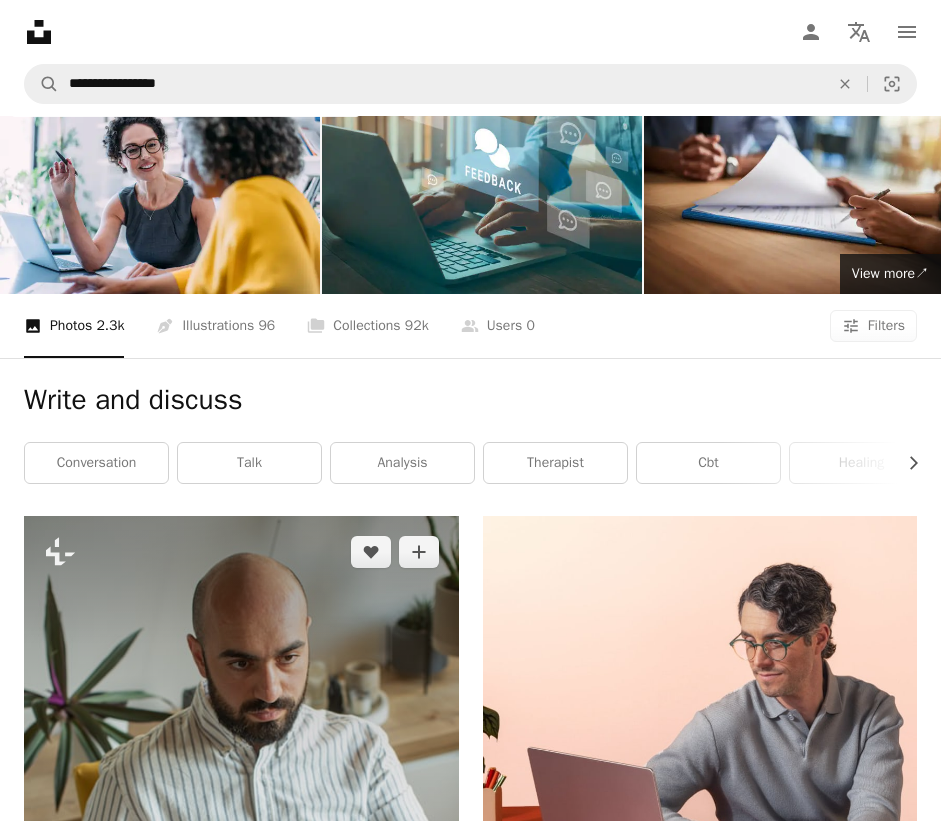 scroll, scrollTop: 0, scrollLeft: 0, axis: both 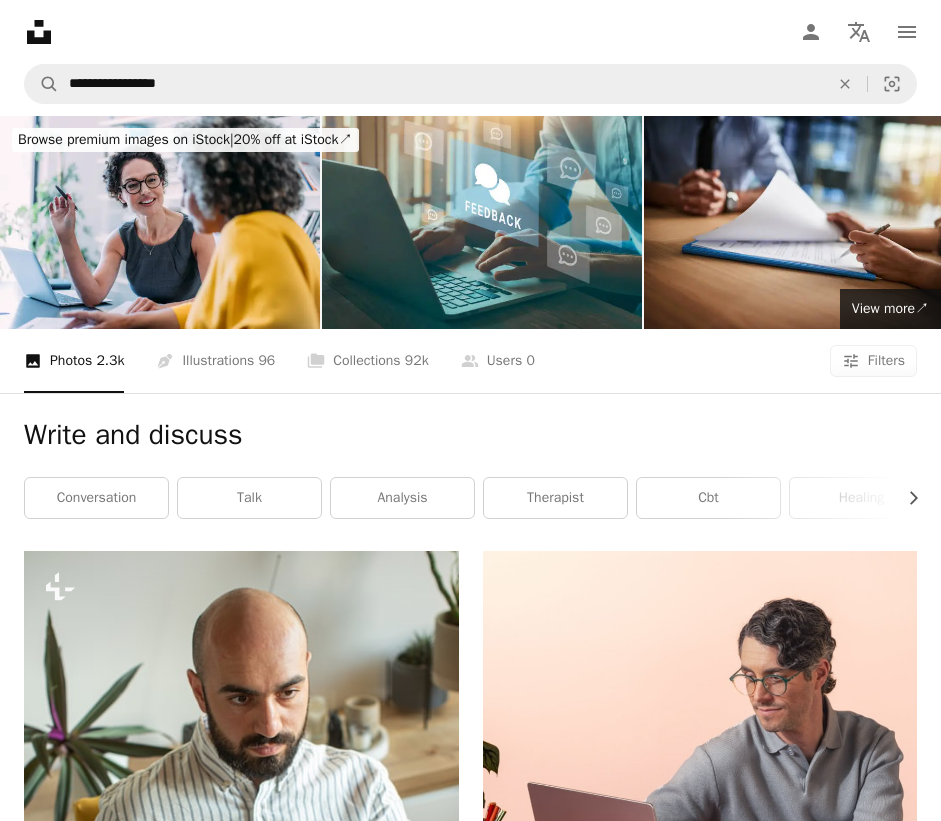 click at bounding box center (700, 1458) 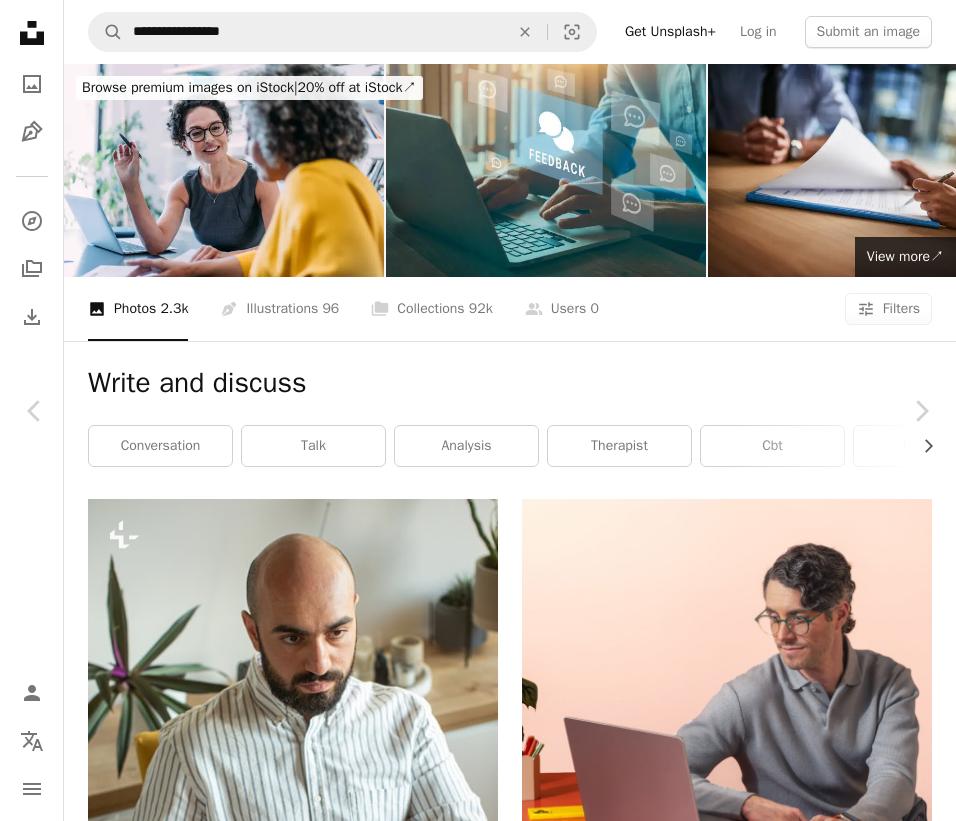 click on "Download free" at bounding box center (757, 5724) 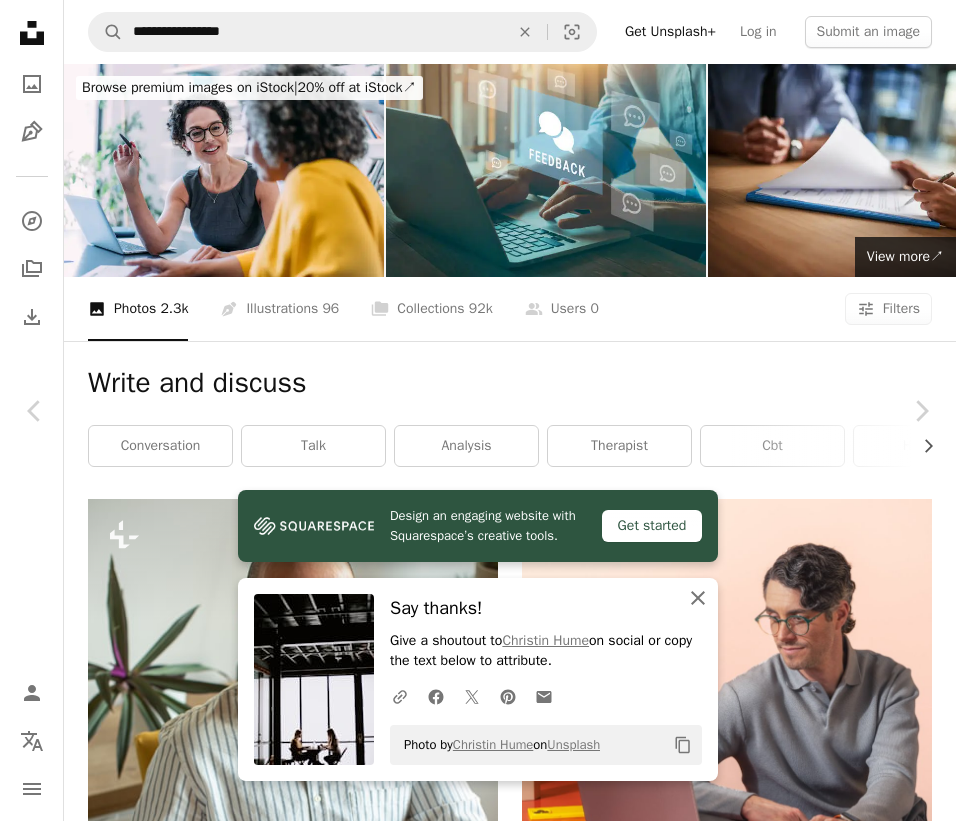click 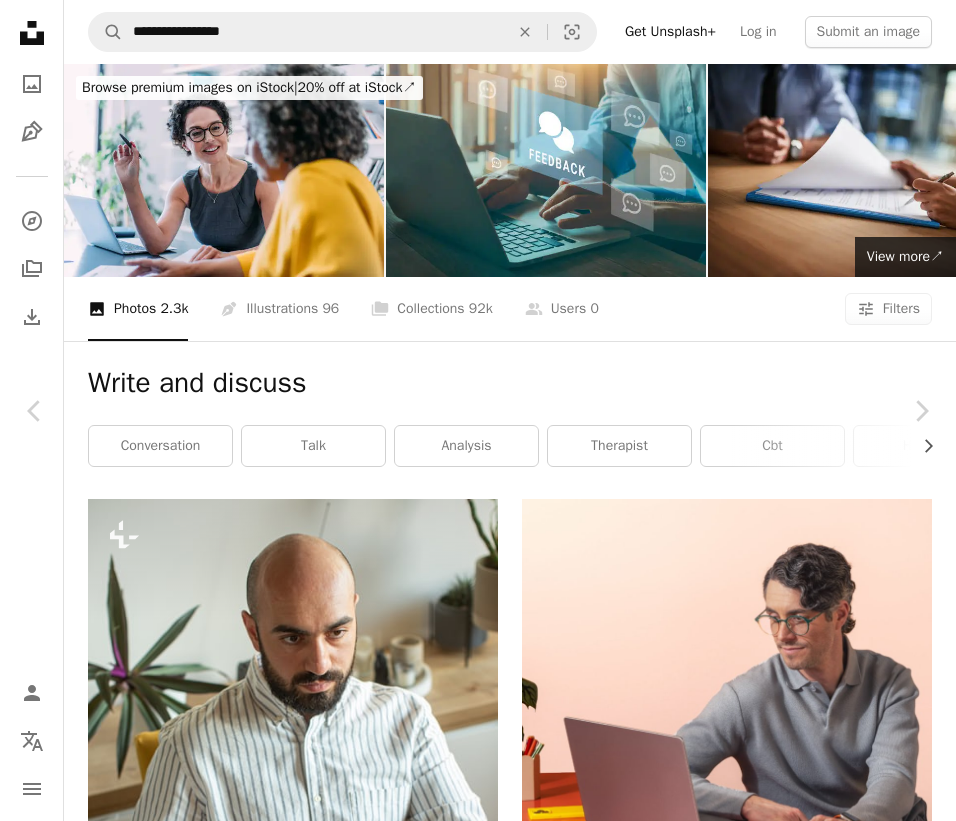 click on "An X shape" at bounding box center [20, 20] 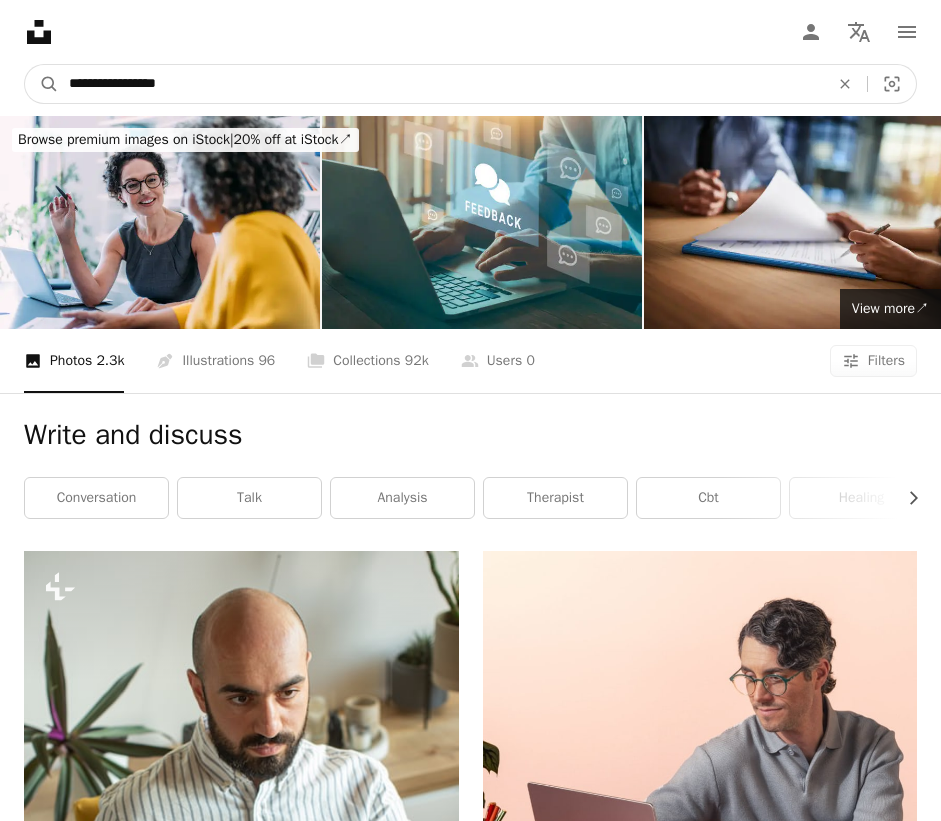 drag, startPoint x: 257, startPoint y: 41, endPoint x: 6, endPoint y: 5, distance: 253.56853 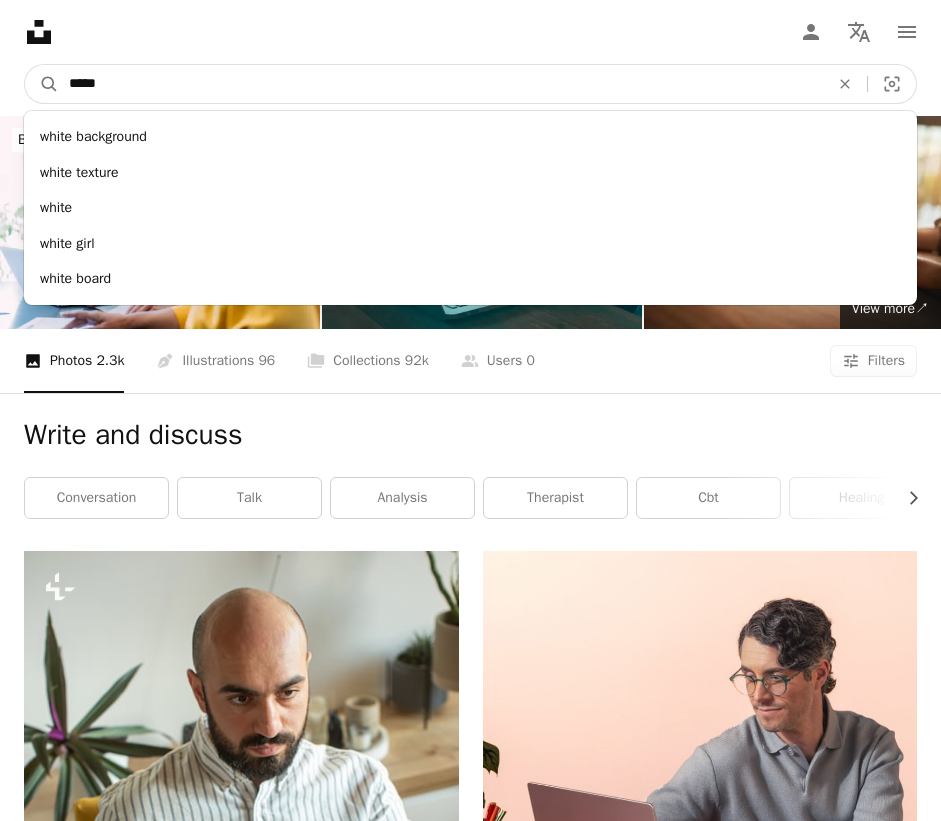 type on "*****" 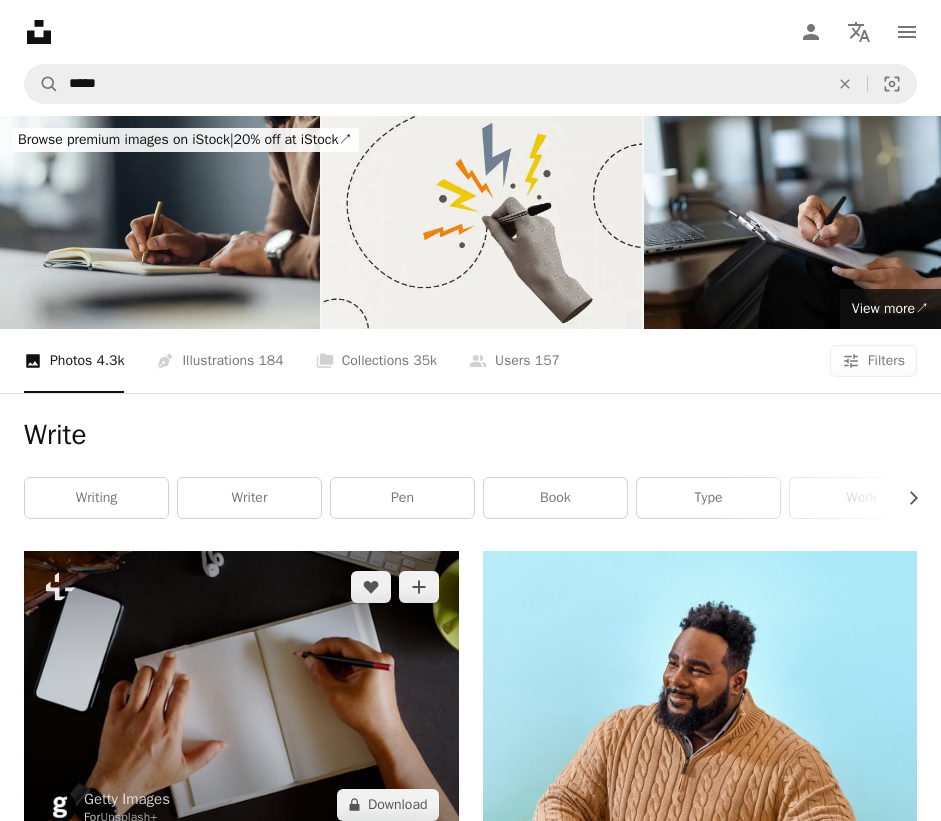 click at bounding box center [241, 695] 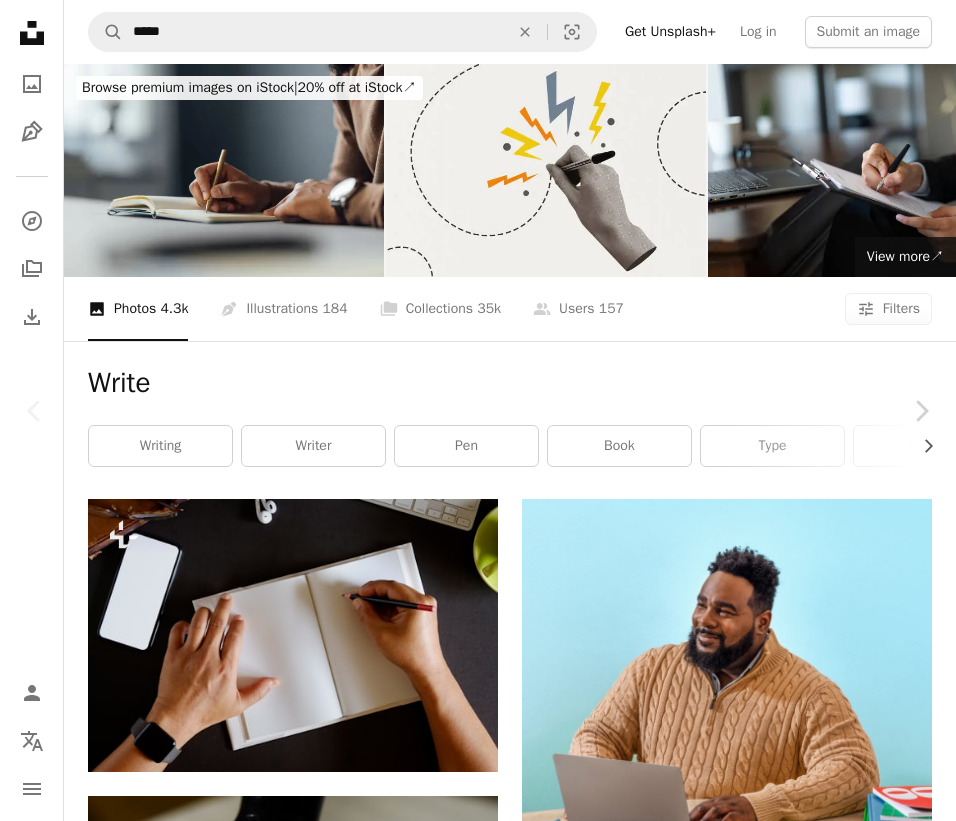 click on "A lock   Download" at bounding box center [795, 6183] 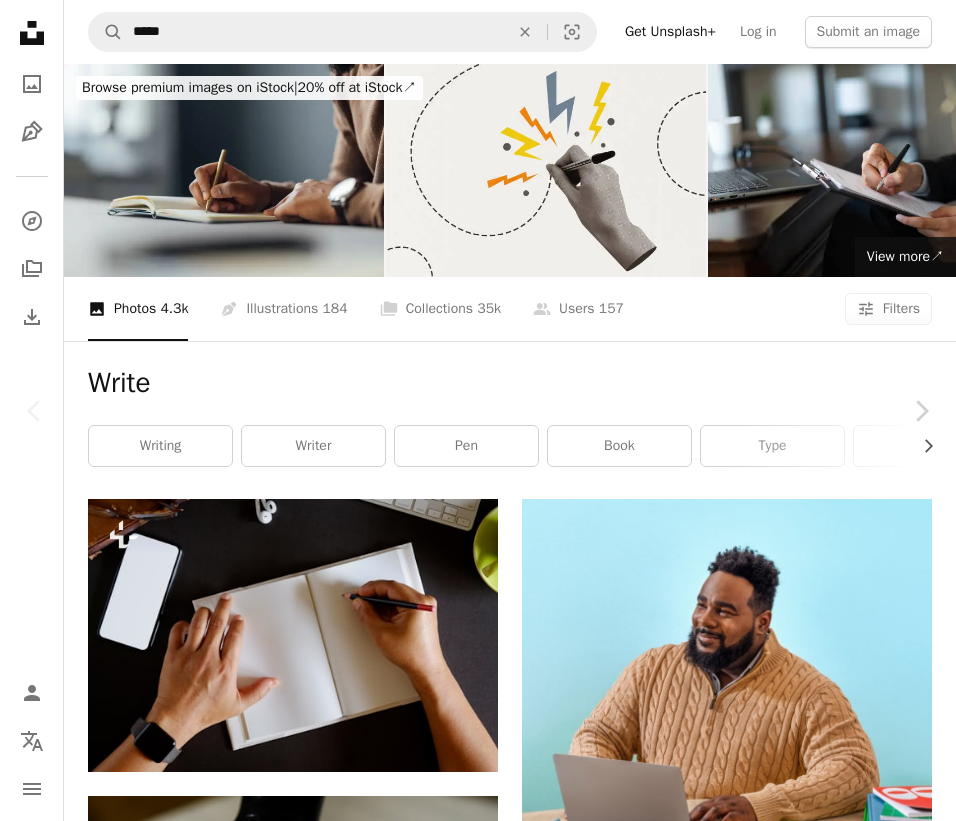 click on "An X shape" at bounding box center (20, 20) 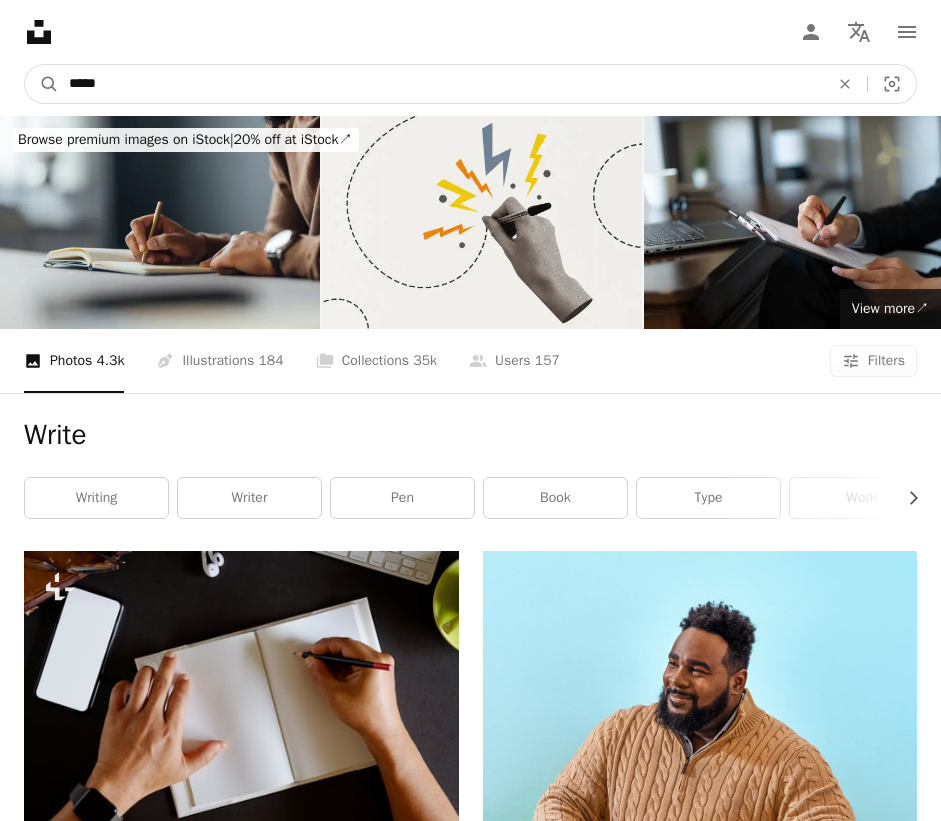 click on "*****" at bounding box center (441, 84) 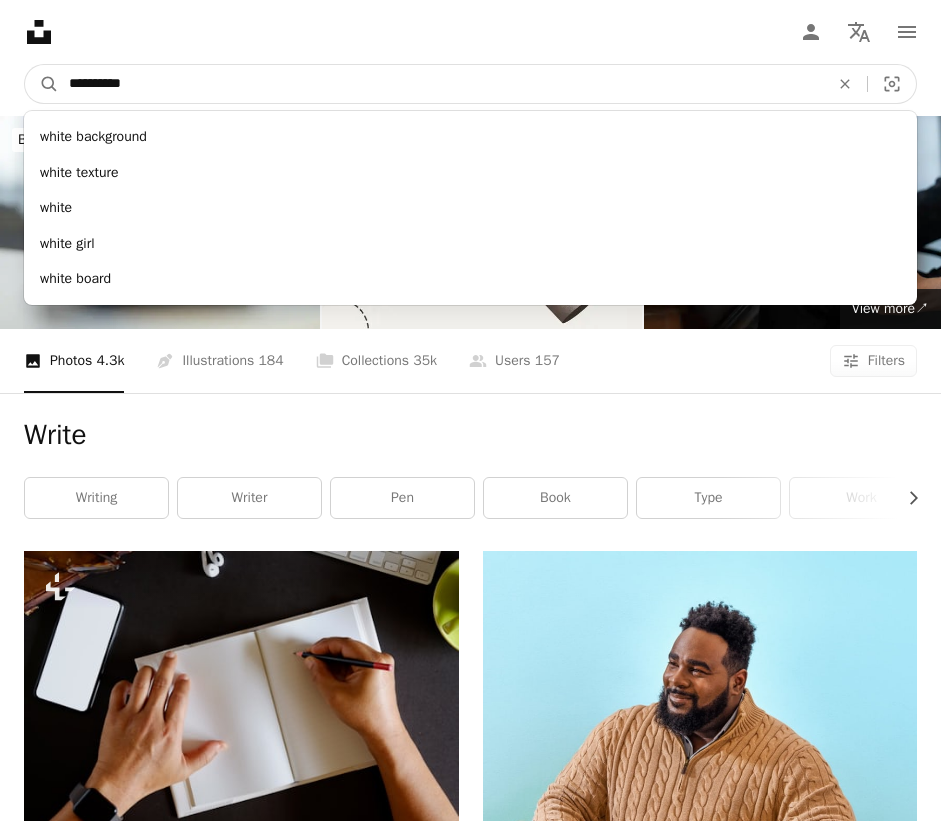 type on "**********" 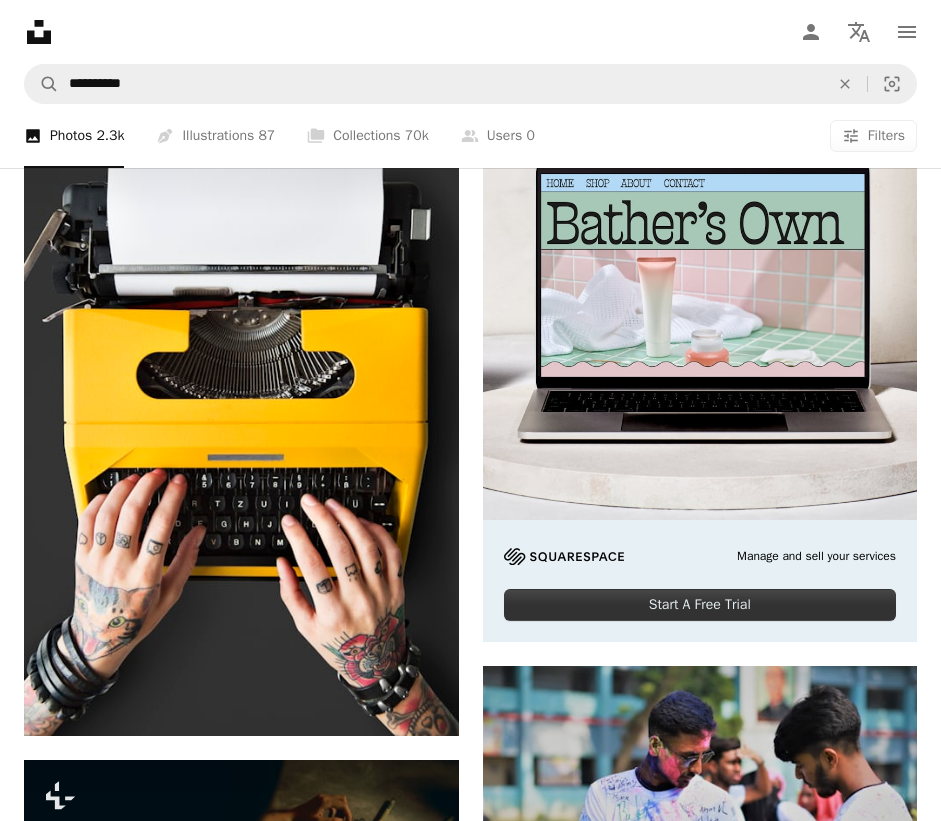 scroll, scrollTop: 400, scrollLeft: 0, axis: vertical 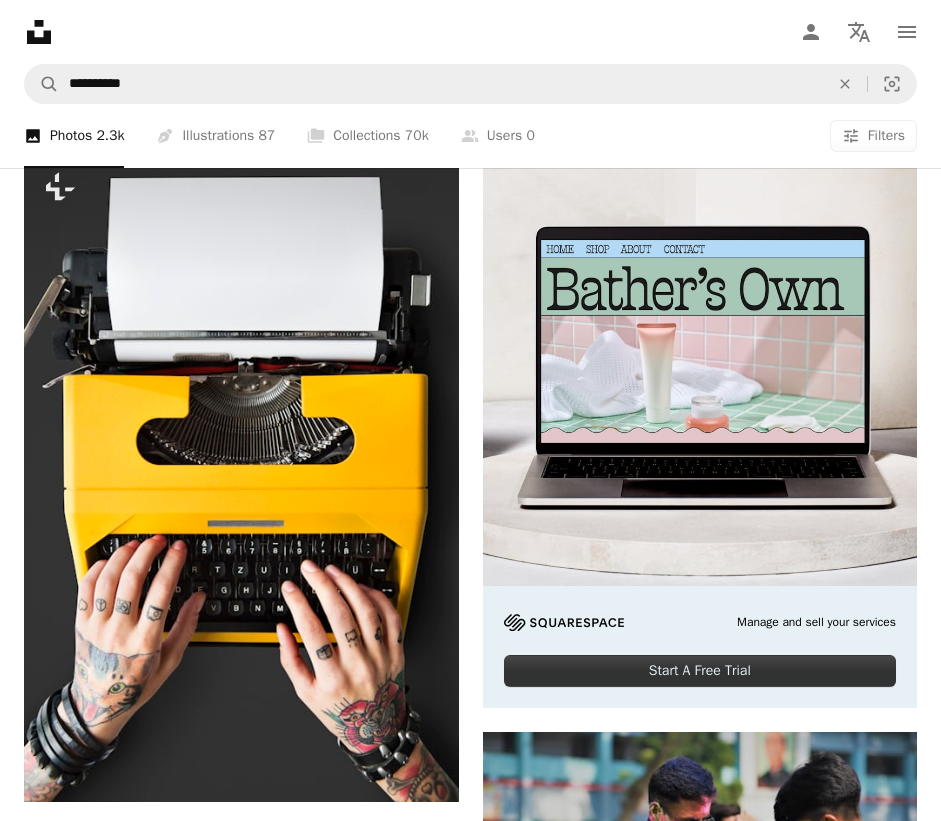 click at bounding box center [700, 1202] 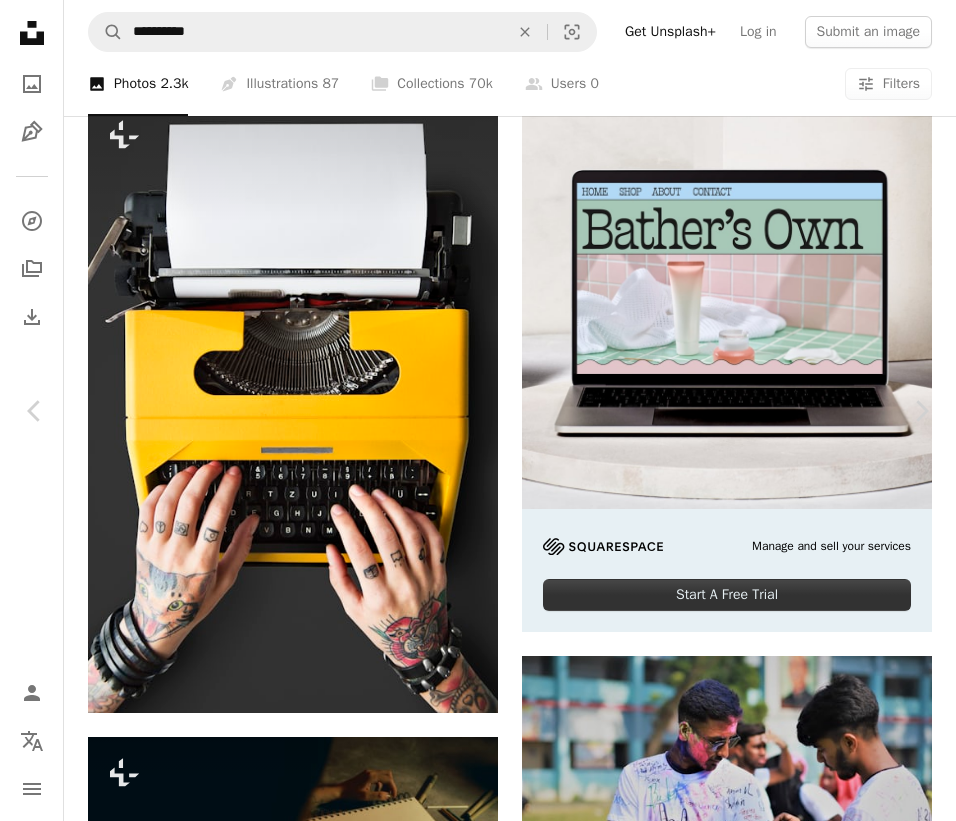 click on "Download free" at bounding box center (757, 5603) 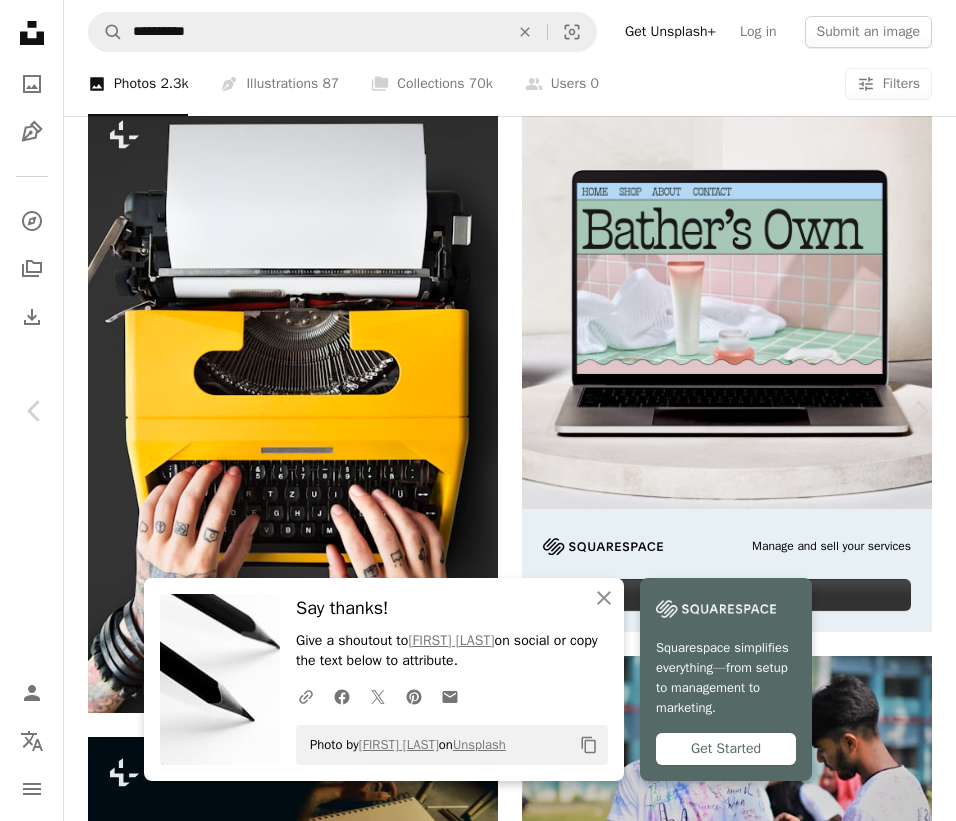 click on "An X shape" at bounding box center (20, 20) 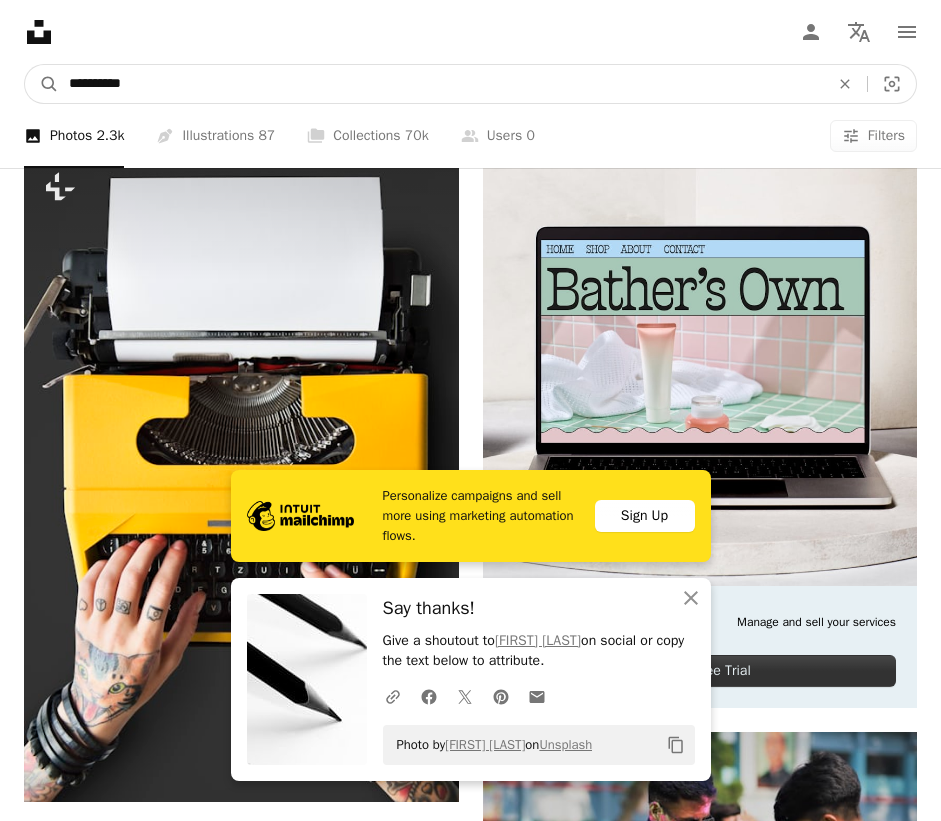 drag, startPoint x: 233, startPoint y: 34, endPoint x: -49, endPoint y: 21, distance: 282.2995 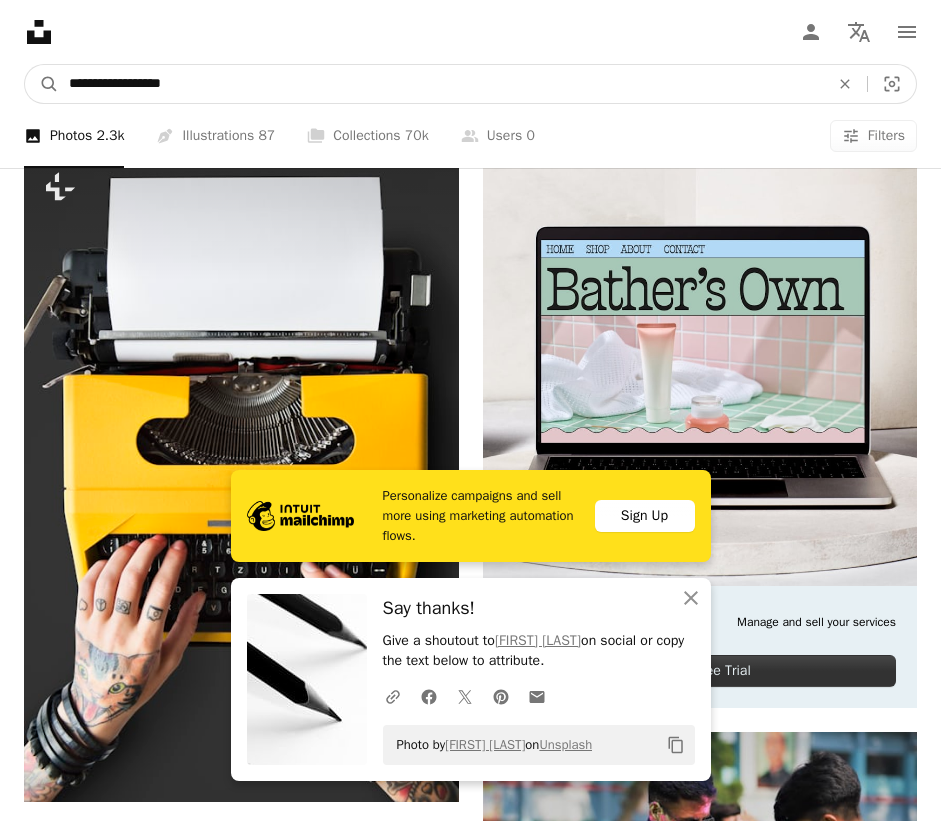 type on "**********" 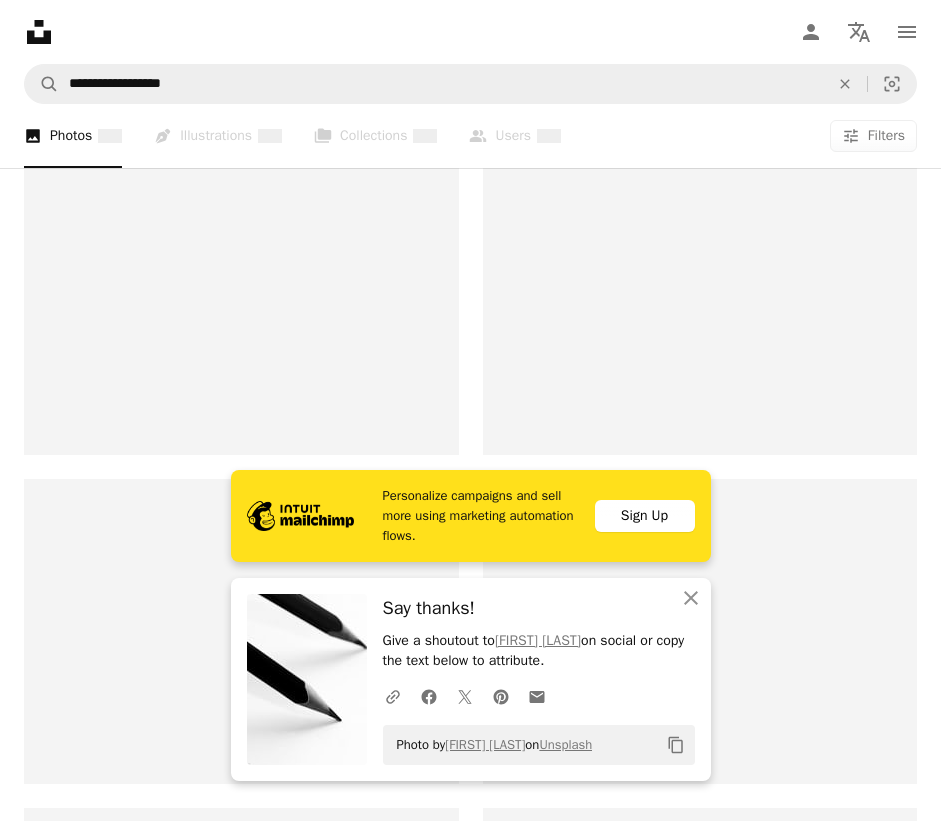 scroll, scrollTop: 0, scrollLeft: 0, axis: both 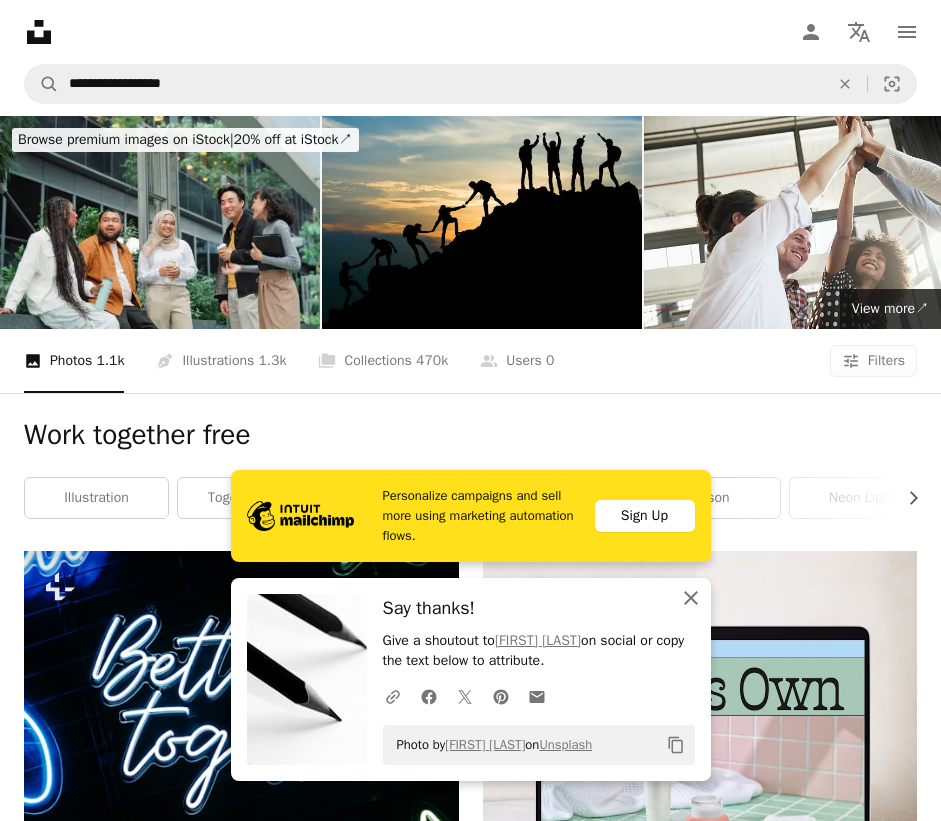 click on "An X shape" 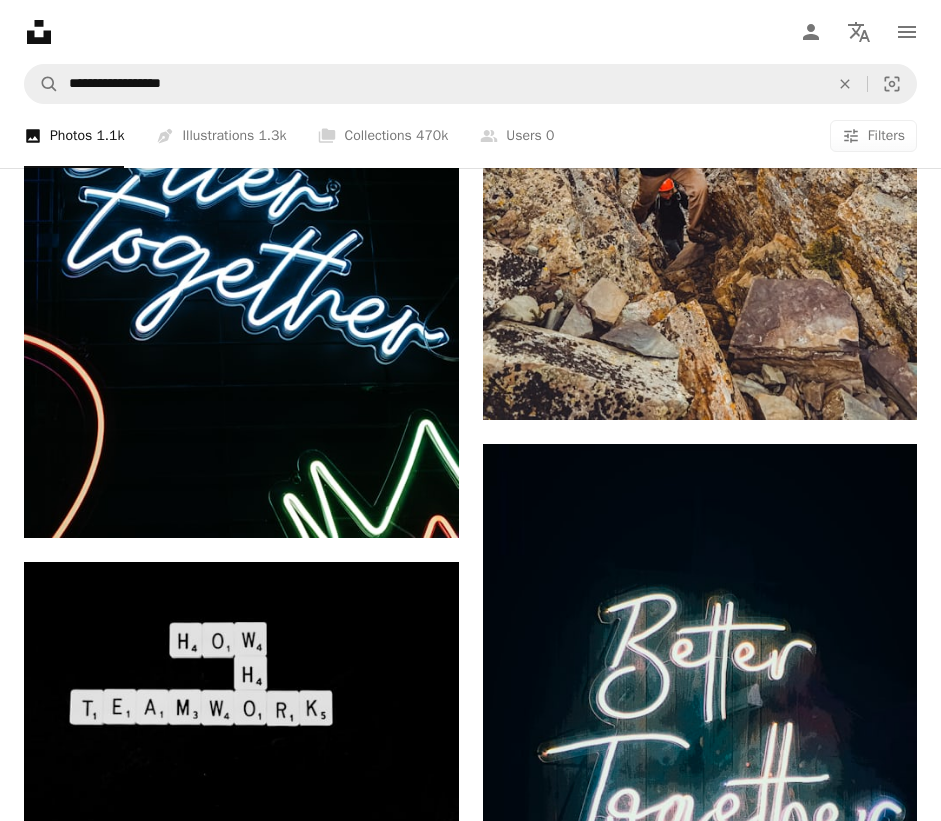 scroll, scrollTop: 1300, scrollLeft: 0, axis: vertical 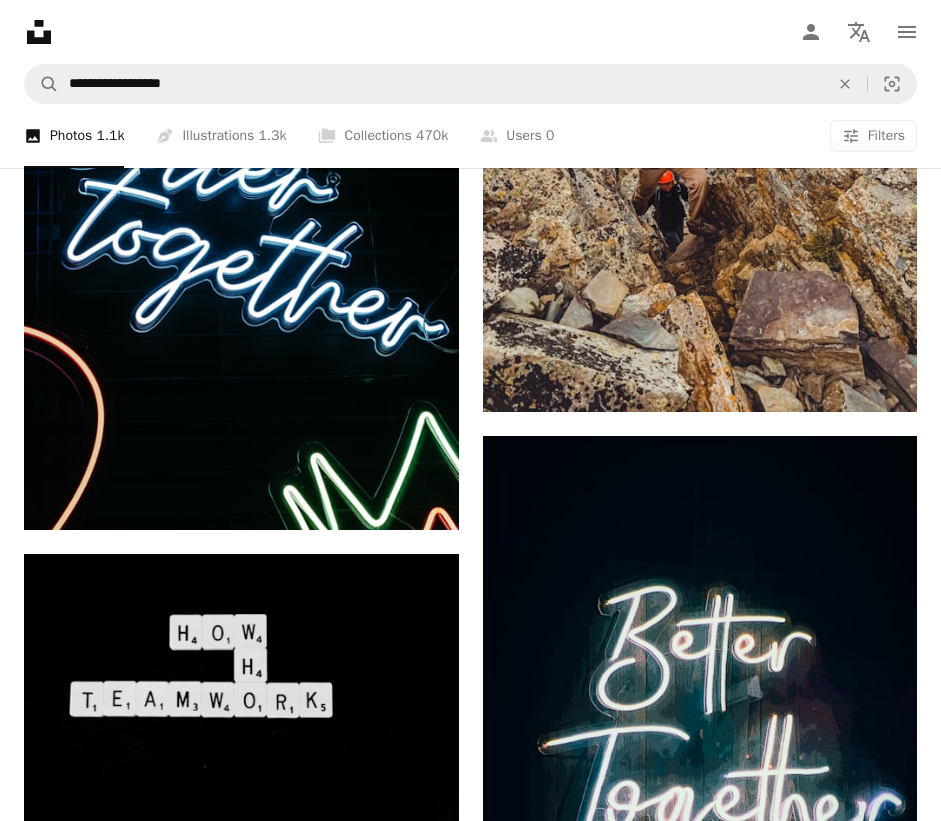 click at bounding box center (700, 1498) 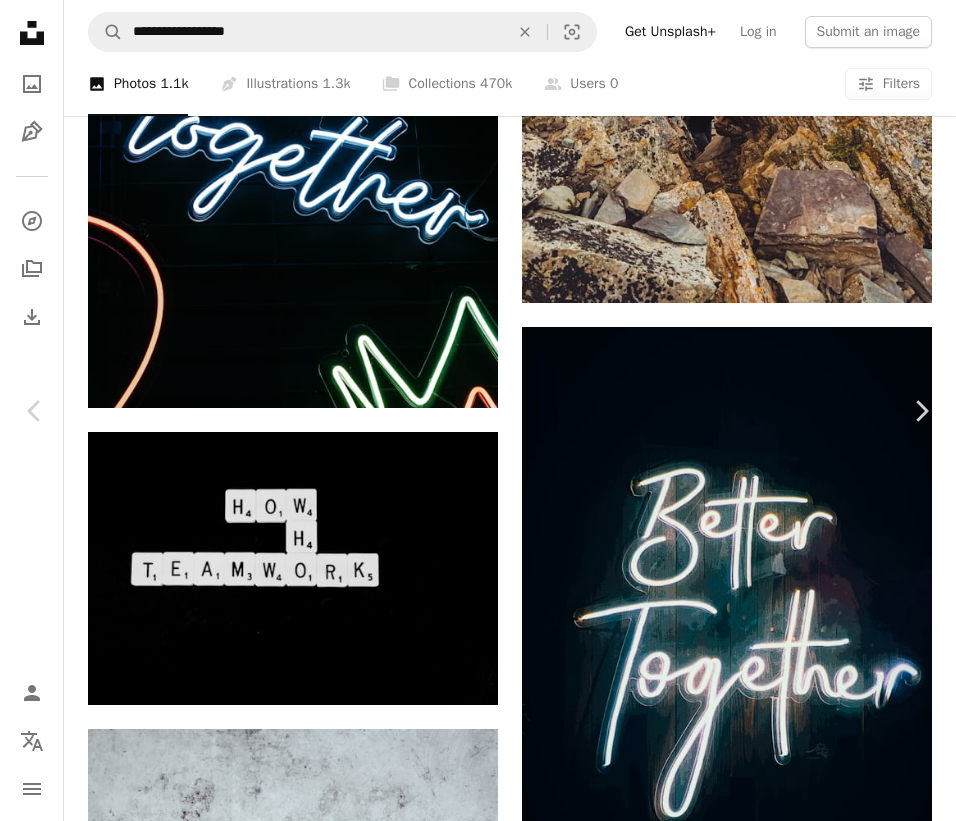 click on "Download free" at bounding box center (757, 4699) 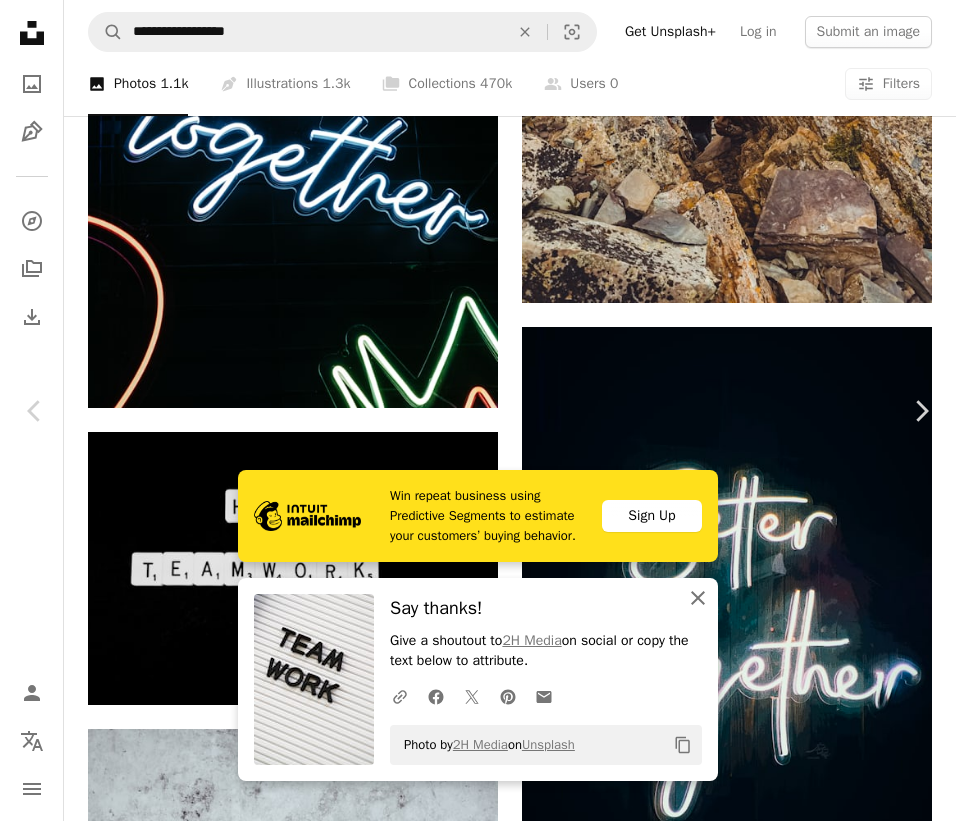 drag, startPoint x: 692, startPoint y: 602, endPoint x: 660, endPoint y: 564, distance: 49.67897 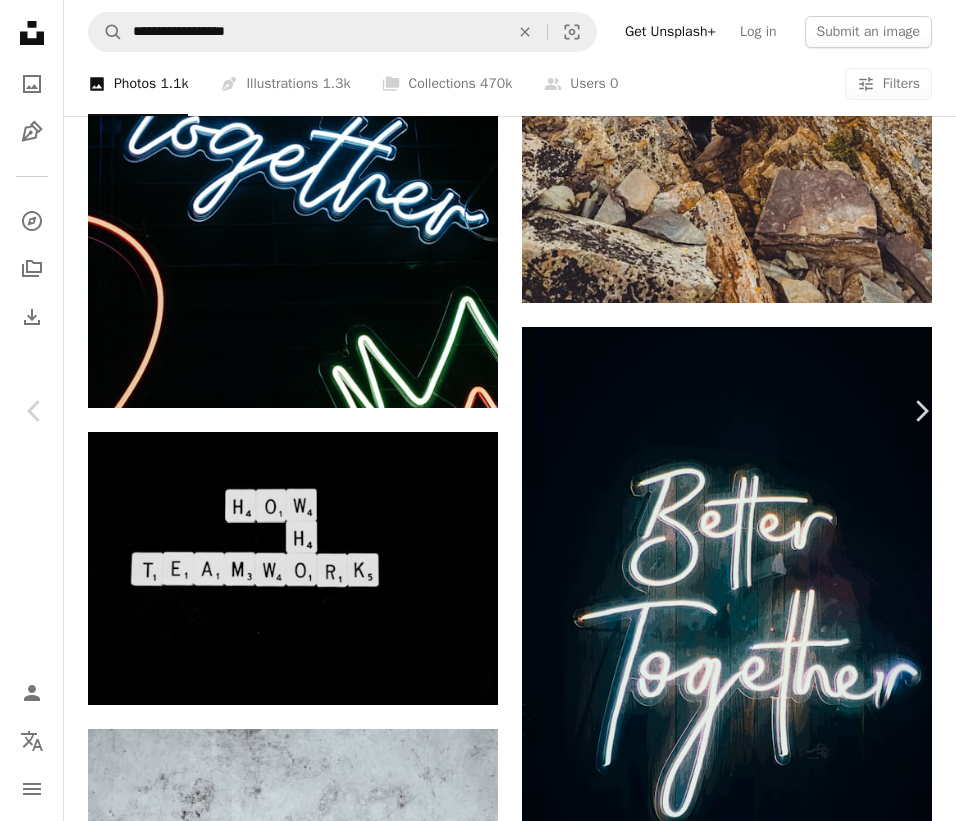 click on "An X shape" at bounding box center (20, 20) 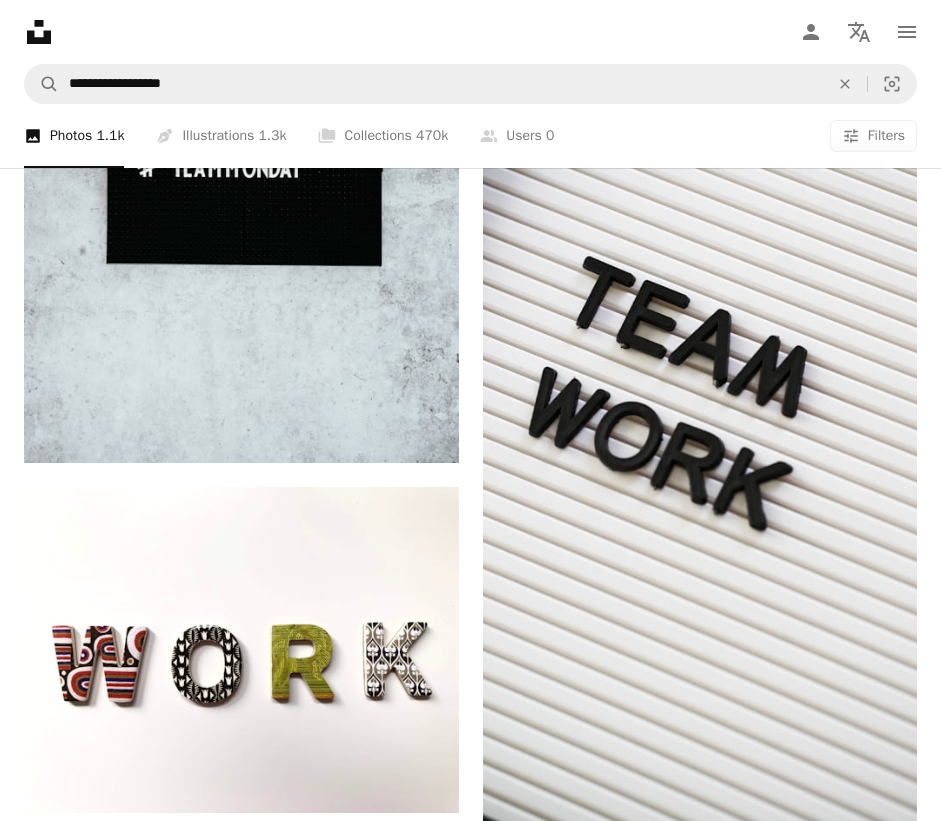 scroll, scrollTop: 2400, scrollLeft: 0, axis: vertical 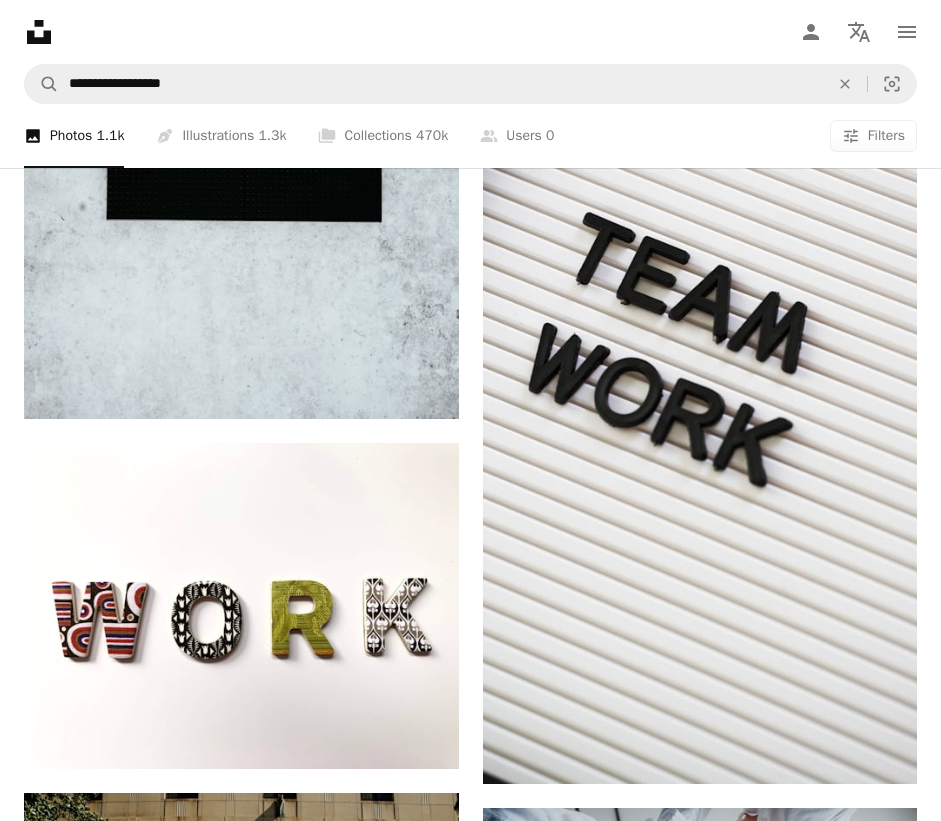 click at bounding box center [700, 1617] 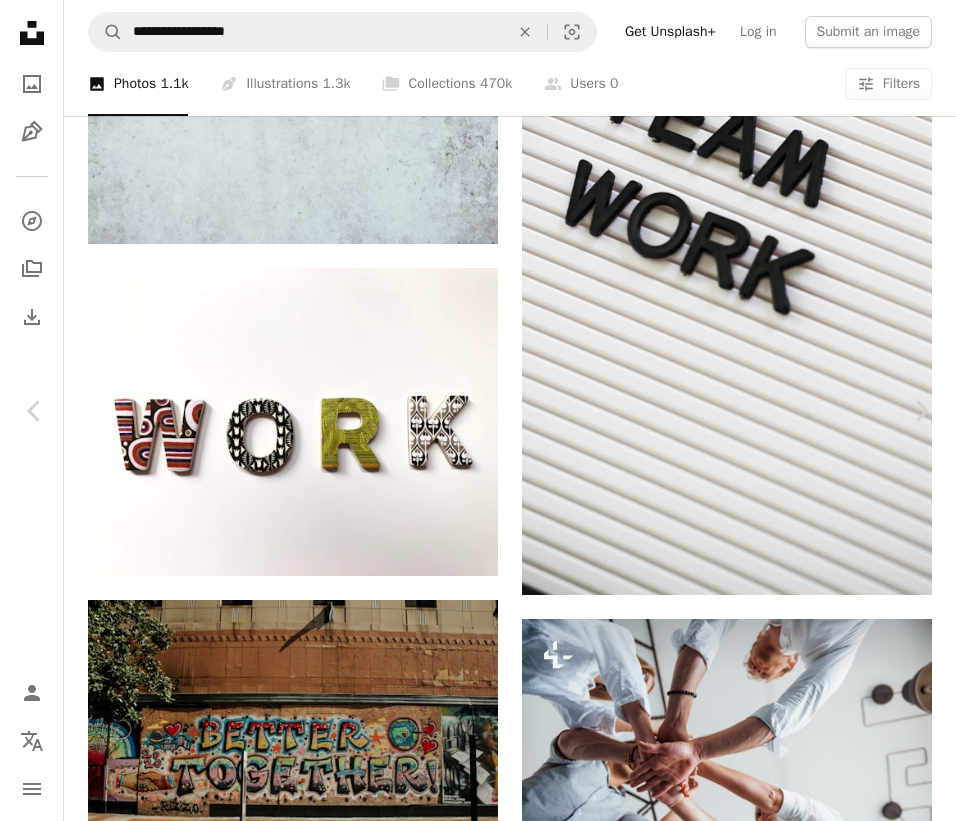 click on "A lock   Download" at bounding box center [795, 3599] 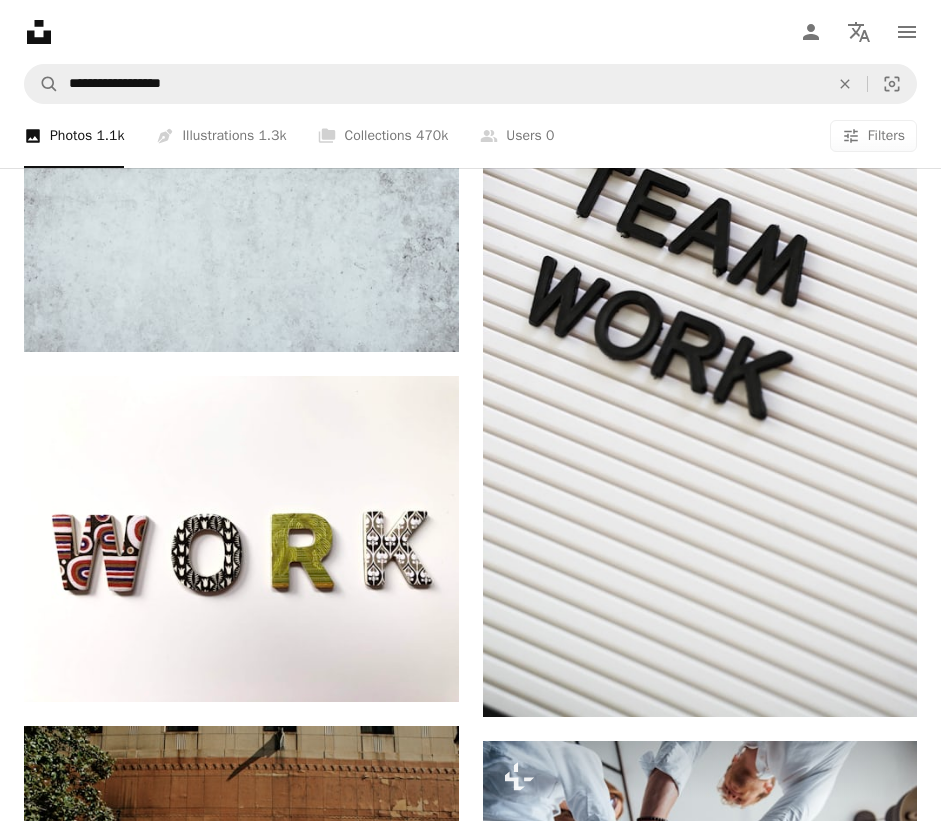 scroll, scrollTop: 2600, scrollLeft: 0, axis: vertical 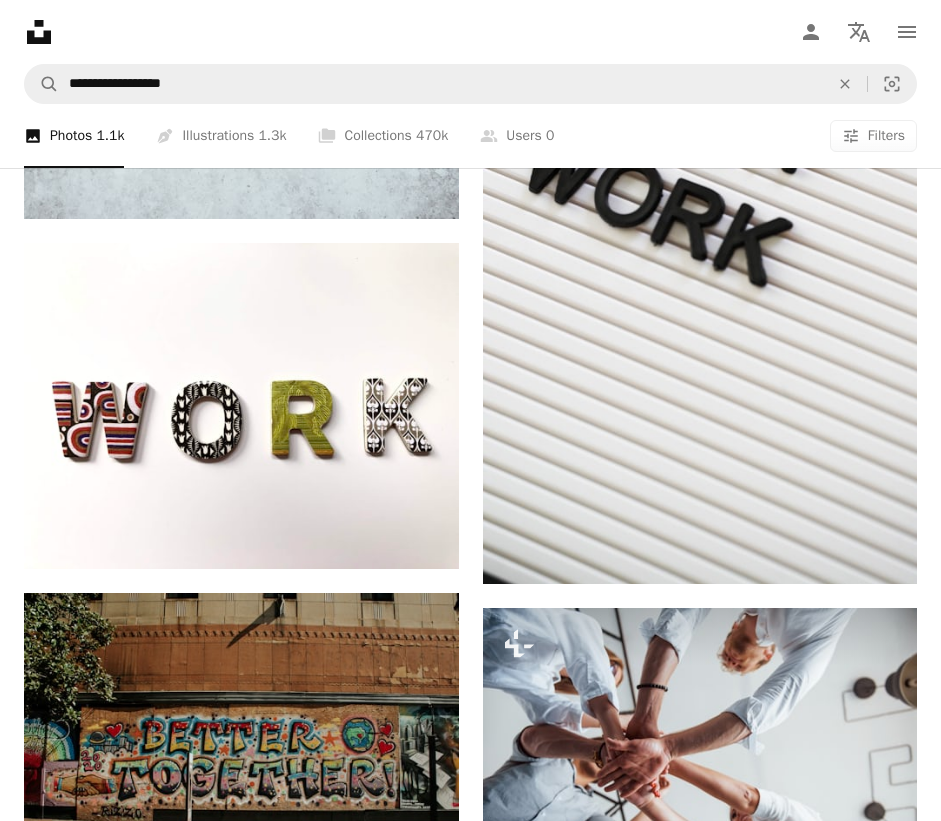 click at bounding box center [241, 1051] 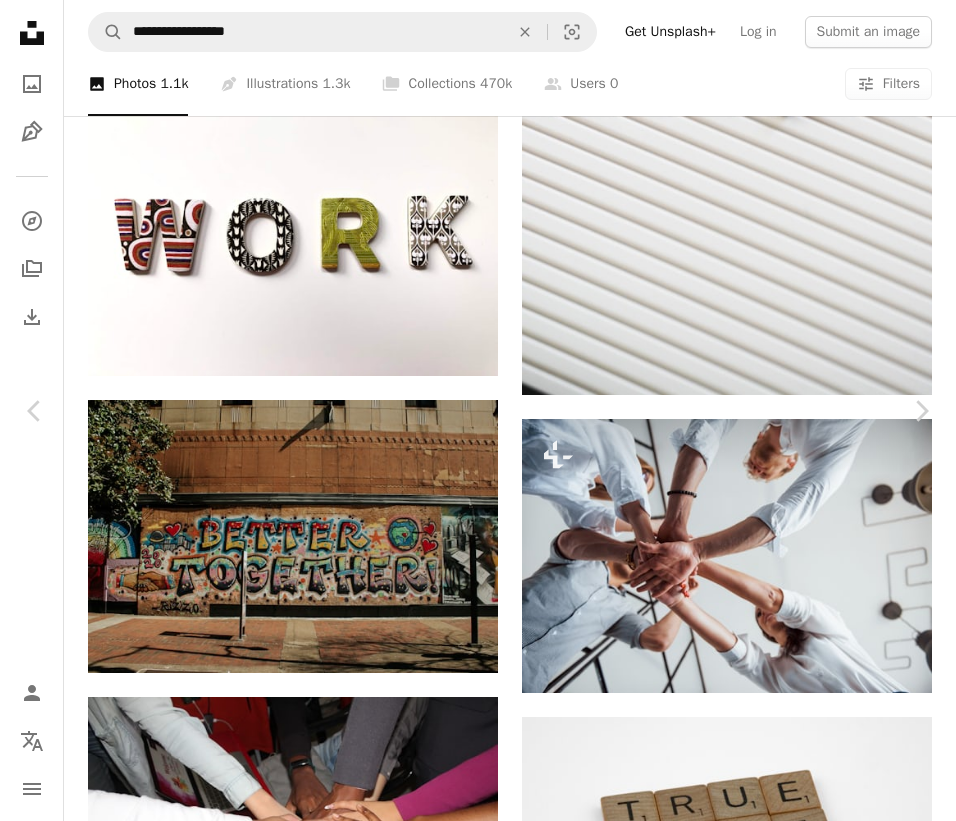 click on "Download free" at bounding box center (757, 7247) 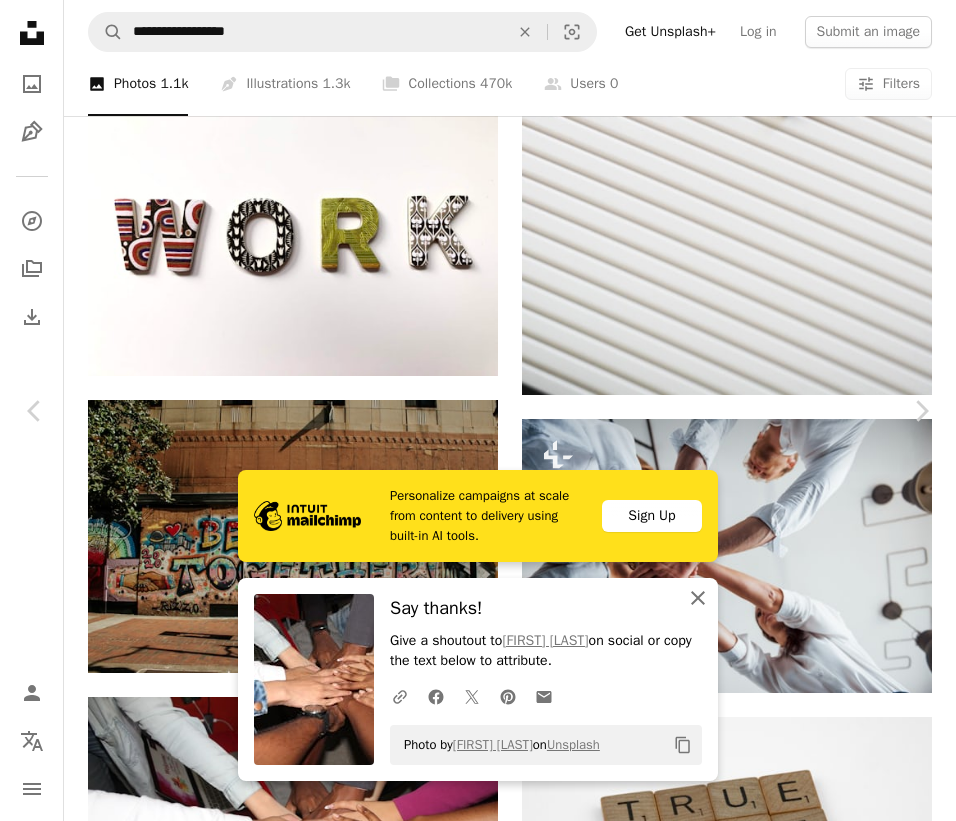 click on "An X shape" 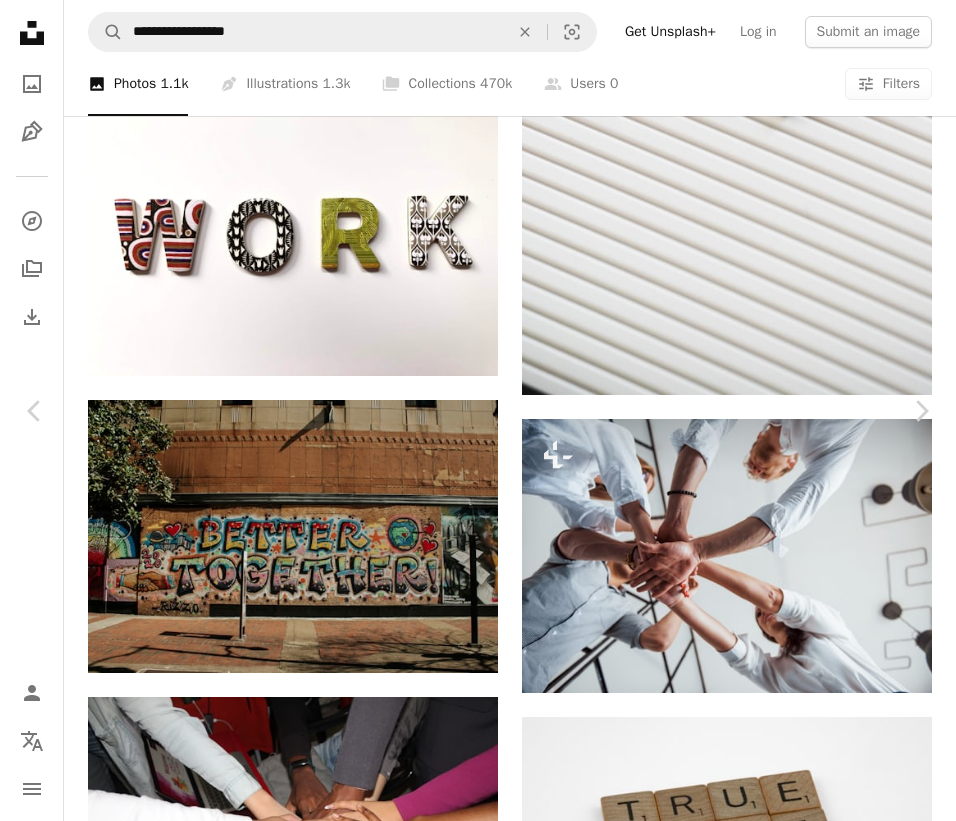 drag, startPoint x: 17, startPoint y: 11, endPoint x: 28, endPoint y: 1, distance: 14.866069 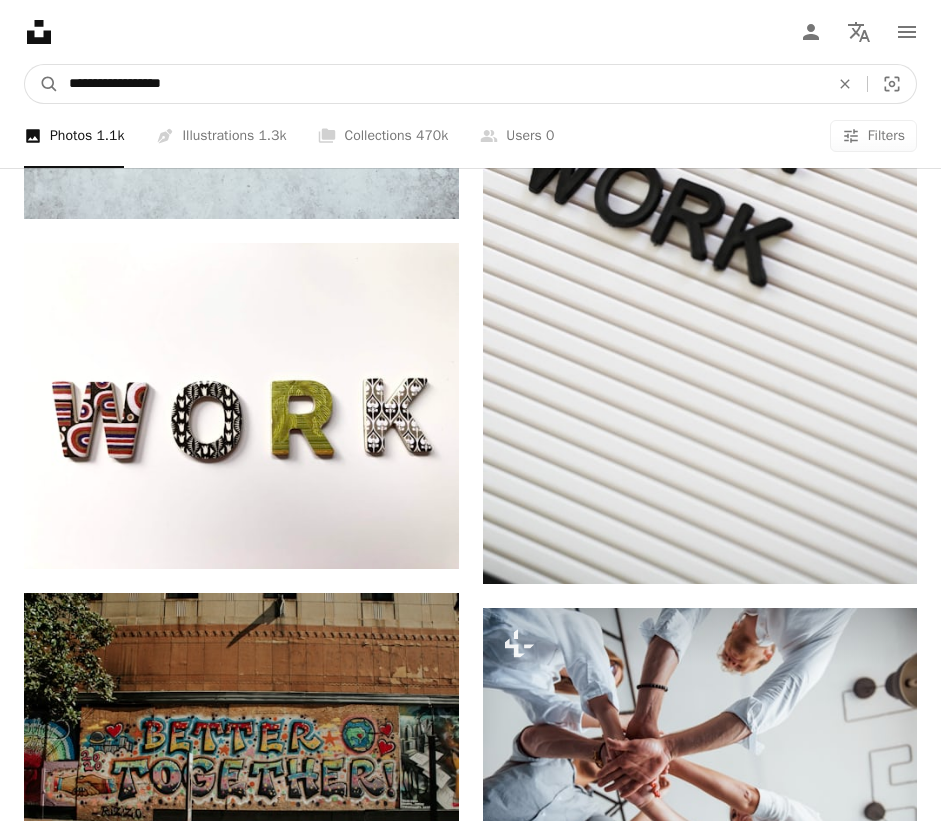 drag, startPoint x: 259, startPoint y: 29, endPoint x: -32, endPoint y: 42, distance: 291.29022 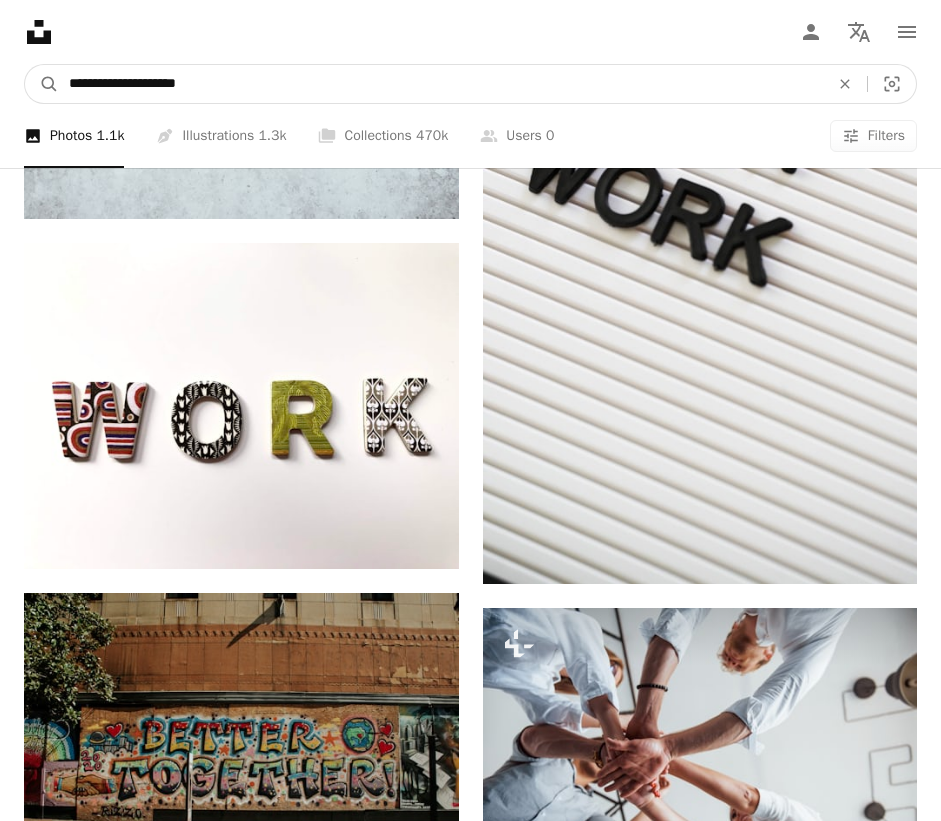 type on "**********" 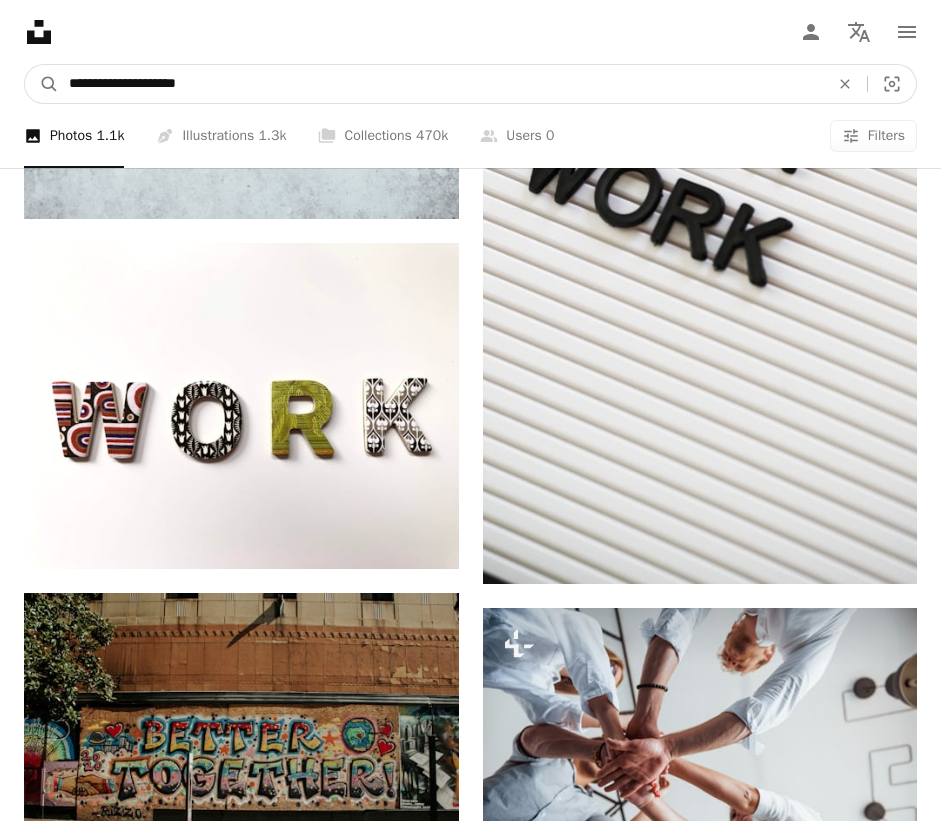click on "A magnifying glass" at bounding box center (42, 84) 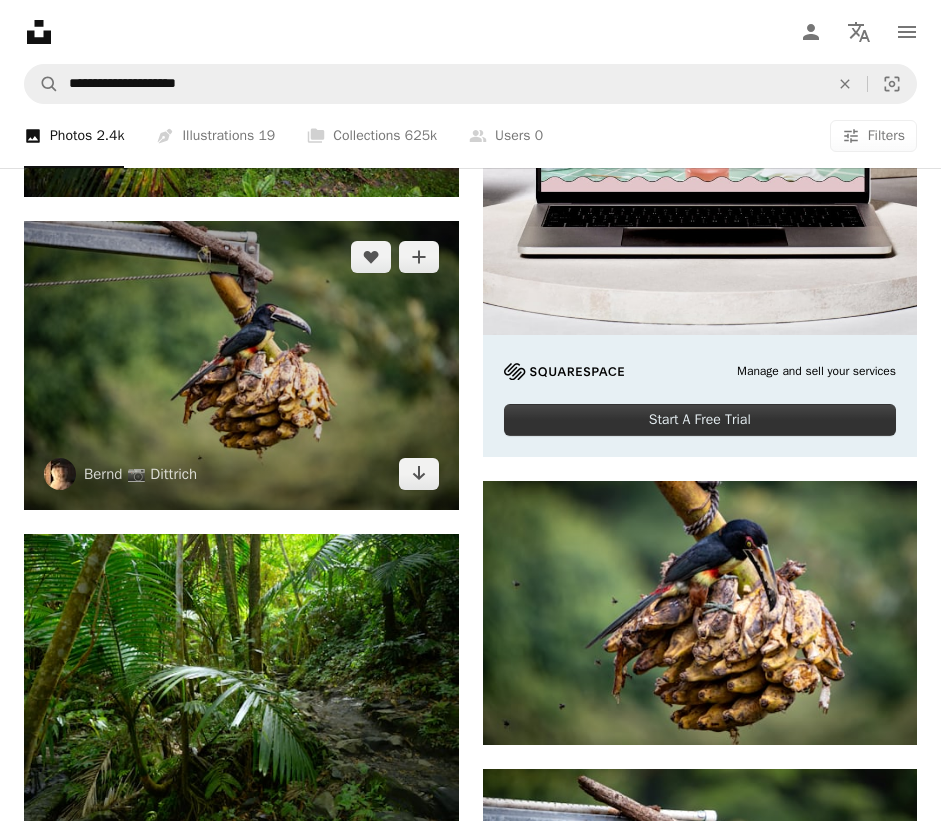 scroll, scrollTop: 600, scrollLeft: 0, axis: vertical 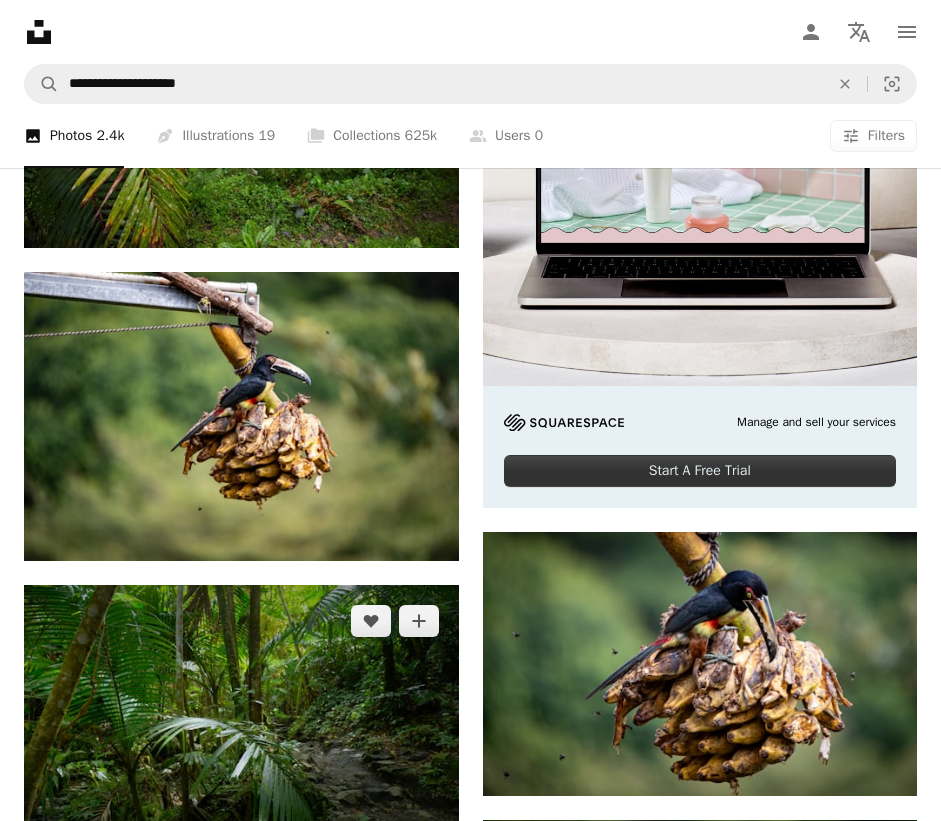 click at bounding box center [241, 730] 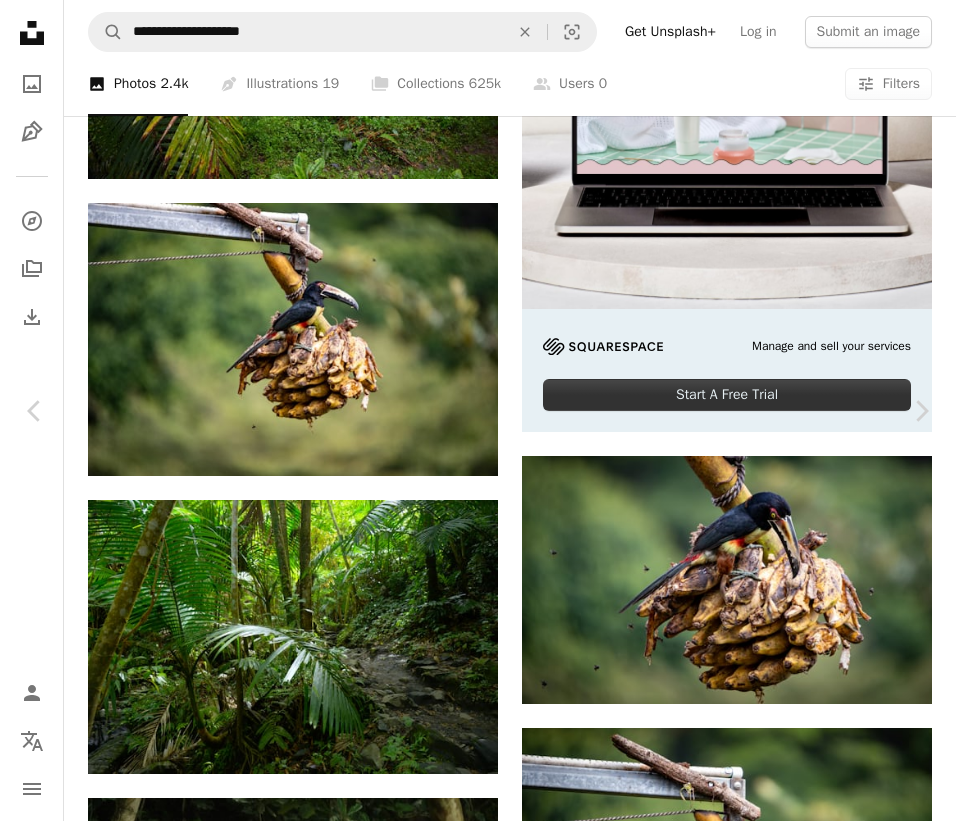 click on "LARAM [NAME] A heart A plus sign Edit image   Plus sign for Unsplash+ Download free Chevron down" at bounding box center (470, 5204) 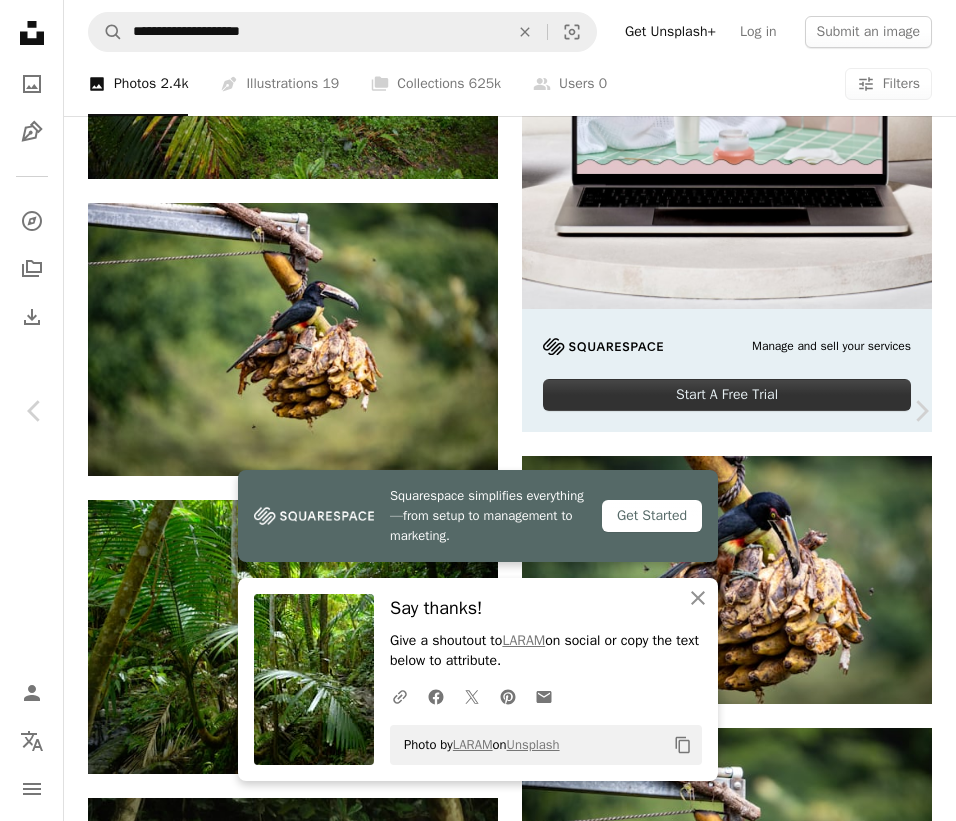 drag, startPoint x: 17, startPoint y: 12, endPoint x: 2, endPoint y: 30, distance: 23.43075 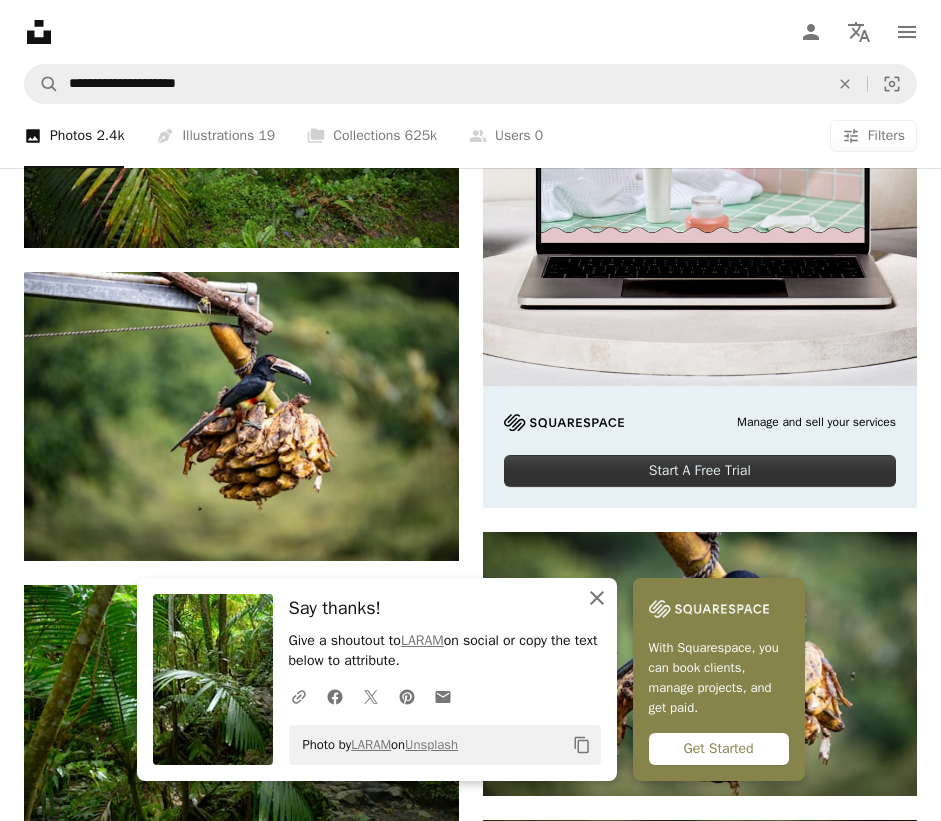 click on "An X shape" 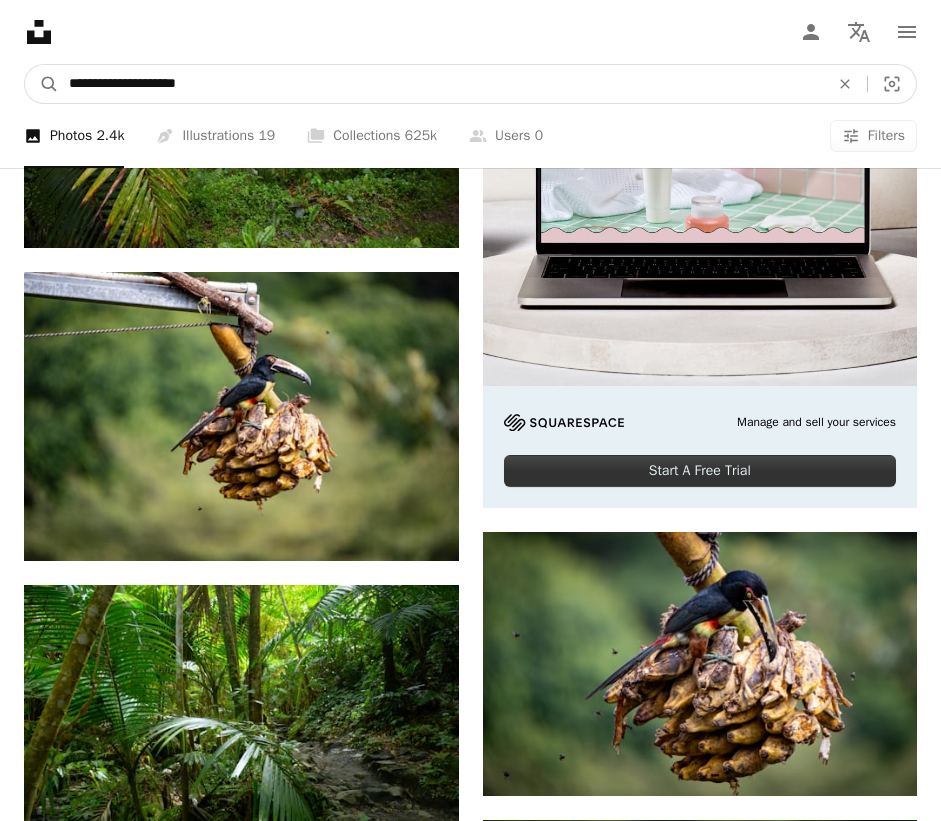 drag, startPoint x: 293, startPoint y: 28, endPoint x: -146, endPoint y: 53, distance: 439.71127 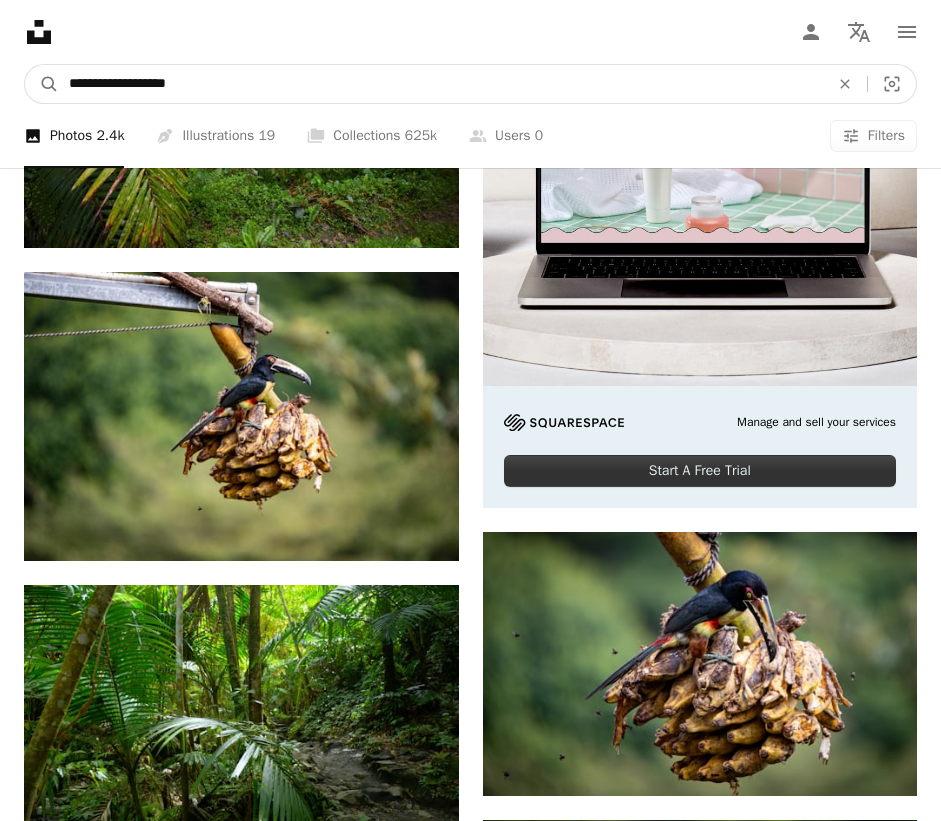 type on "**********" 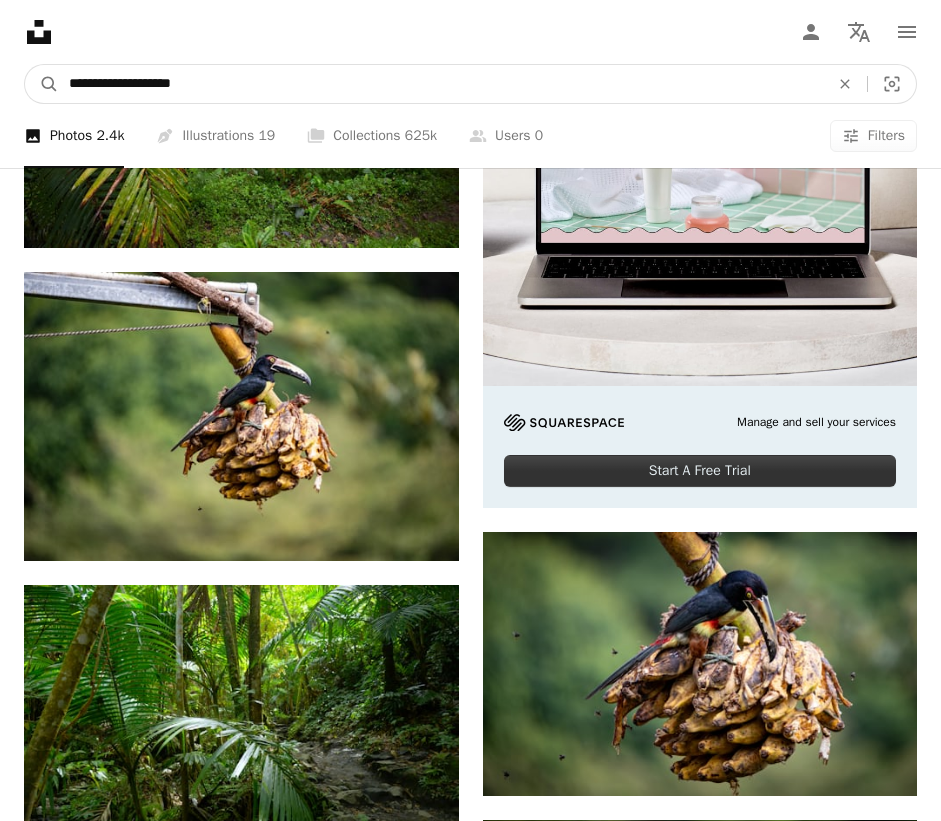 click on "A magnifying glass" at bounding box center (42, 84) 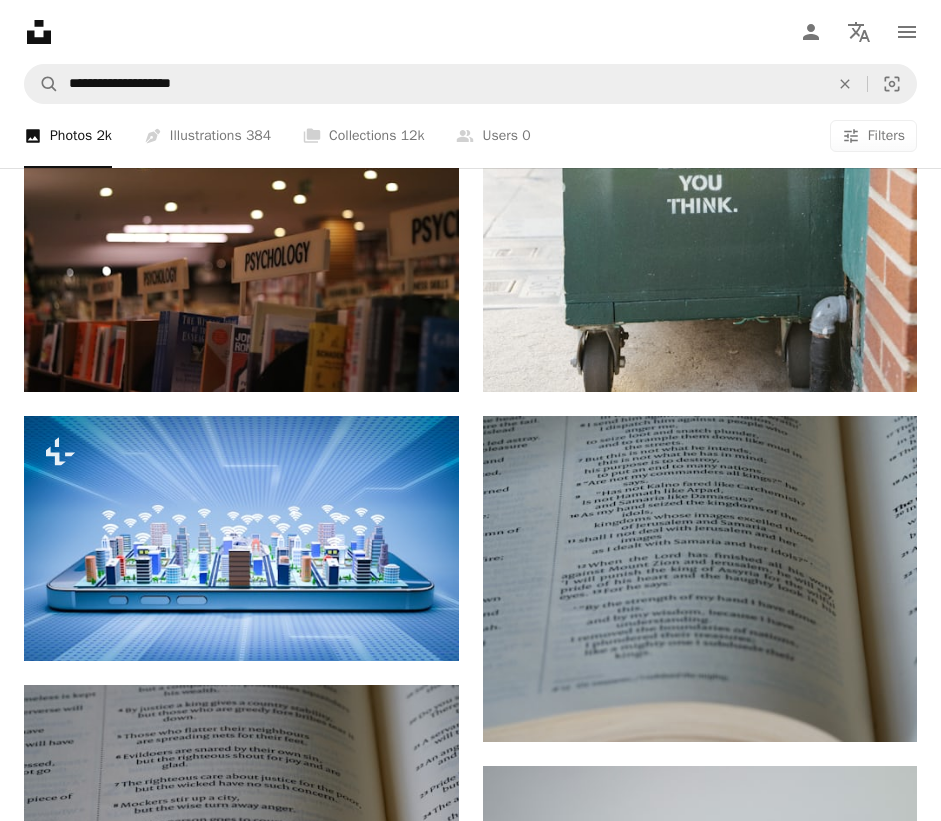 scroll, scrollTop: 2300, scrollLeft: 0, axis: vertical 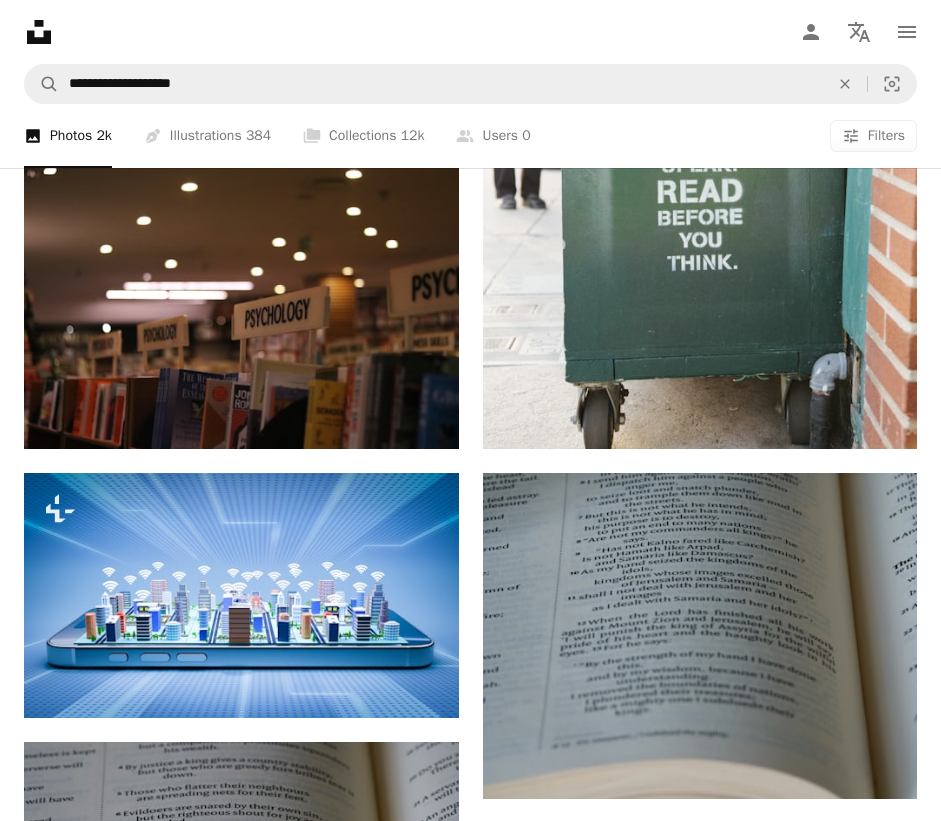 drag, startPoint x: 709, startPoint y: 454, endPoint x: 786, endPoint y: 443, distance: 77.781746 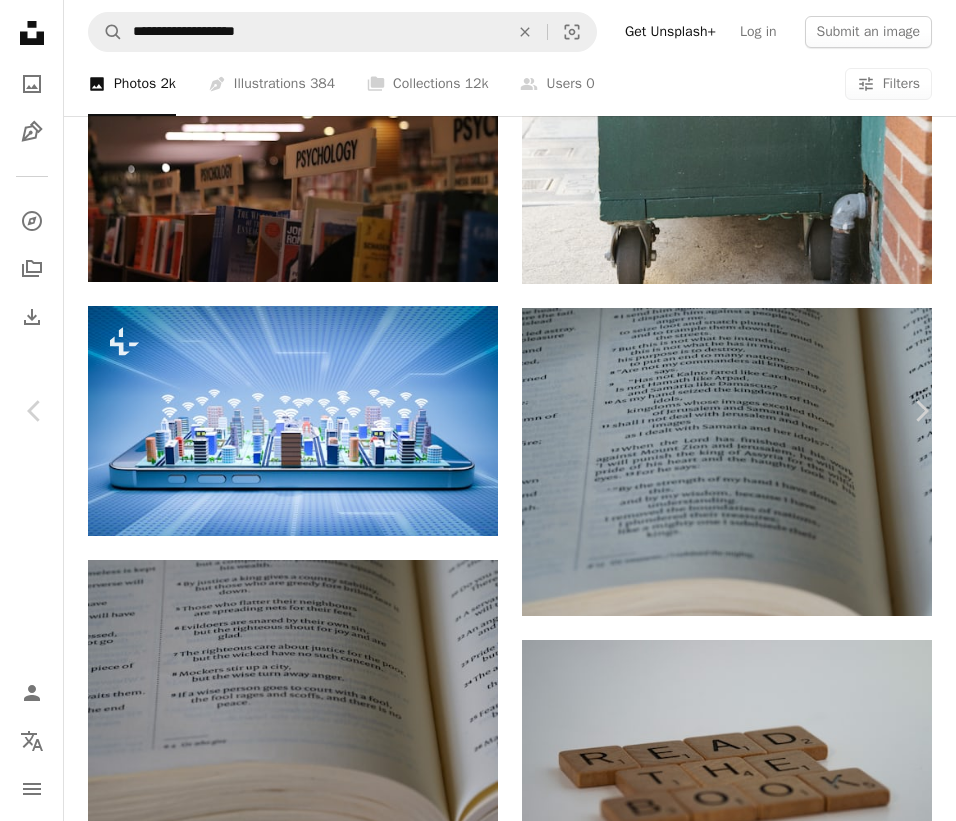 click on "[FIRST]" at bounding box center (470, 6960) 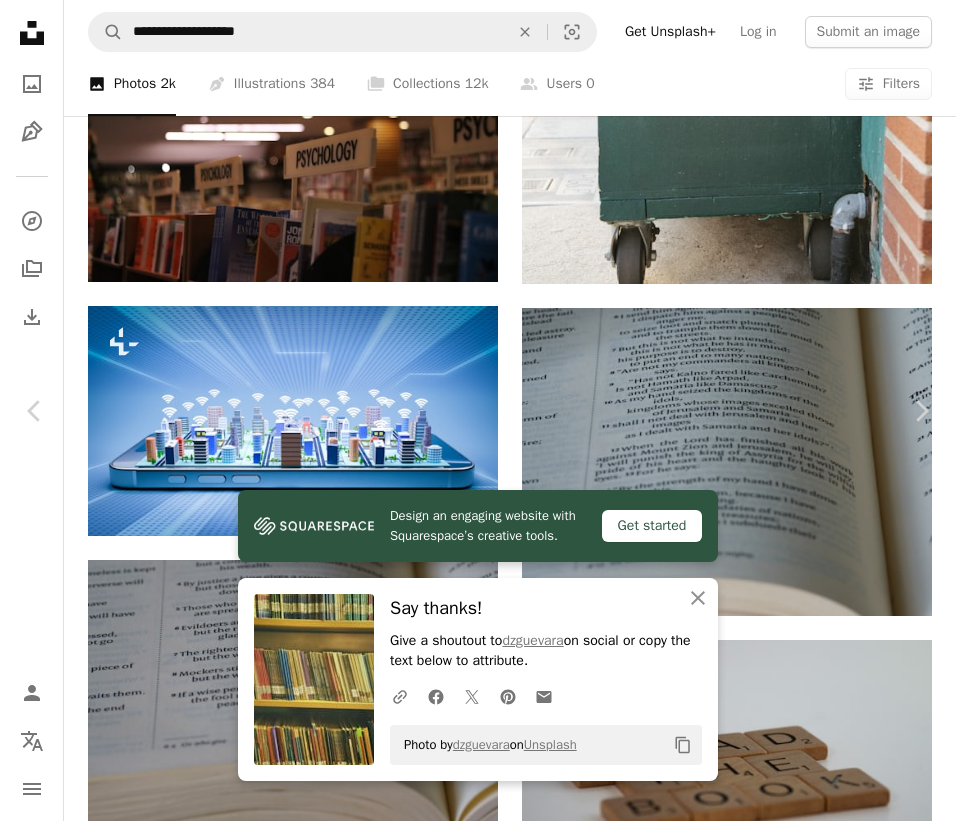 click on "An X shape" at bounding box center [20, 20] 